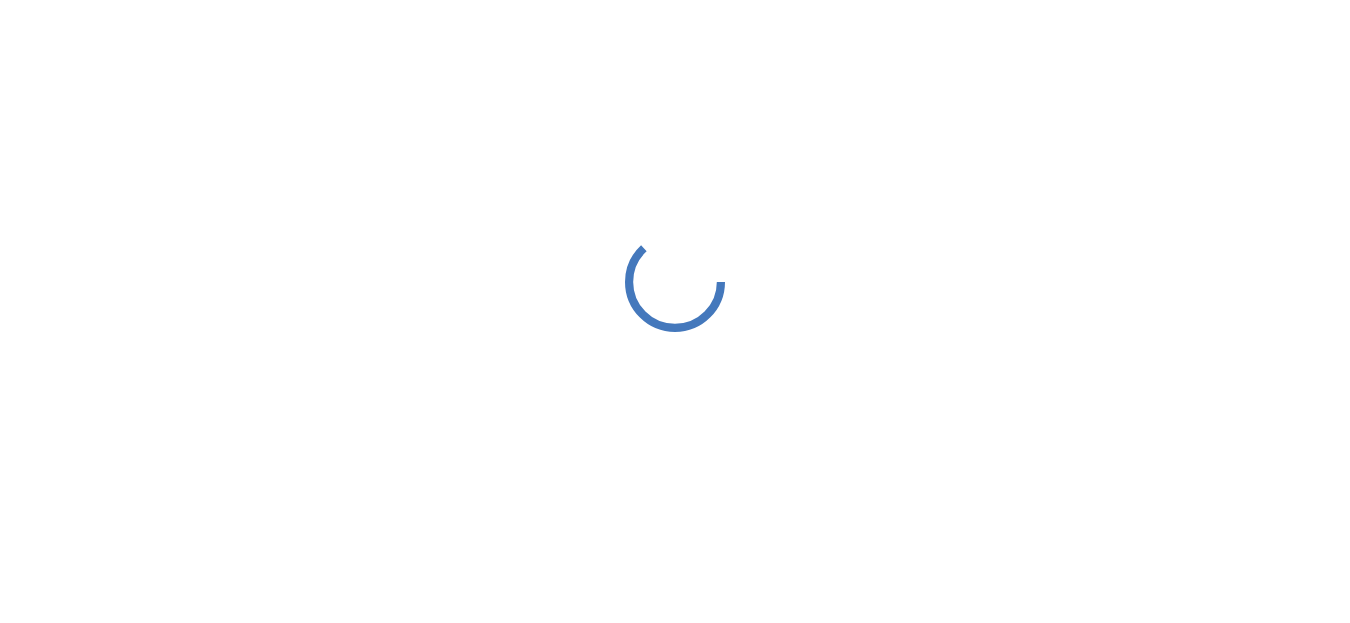 scroll, scrollTop: 0, scrollLeft: 0, axis: both 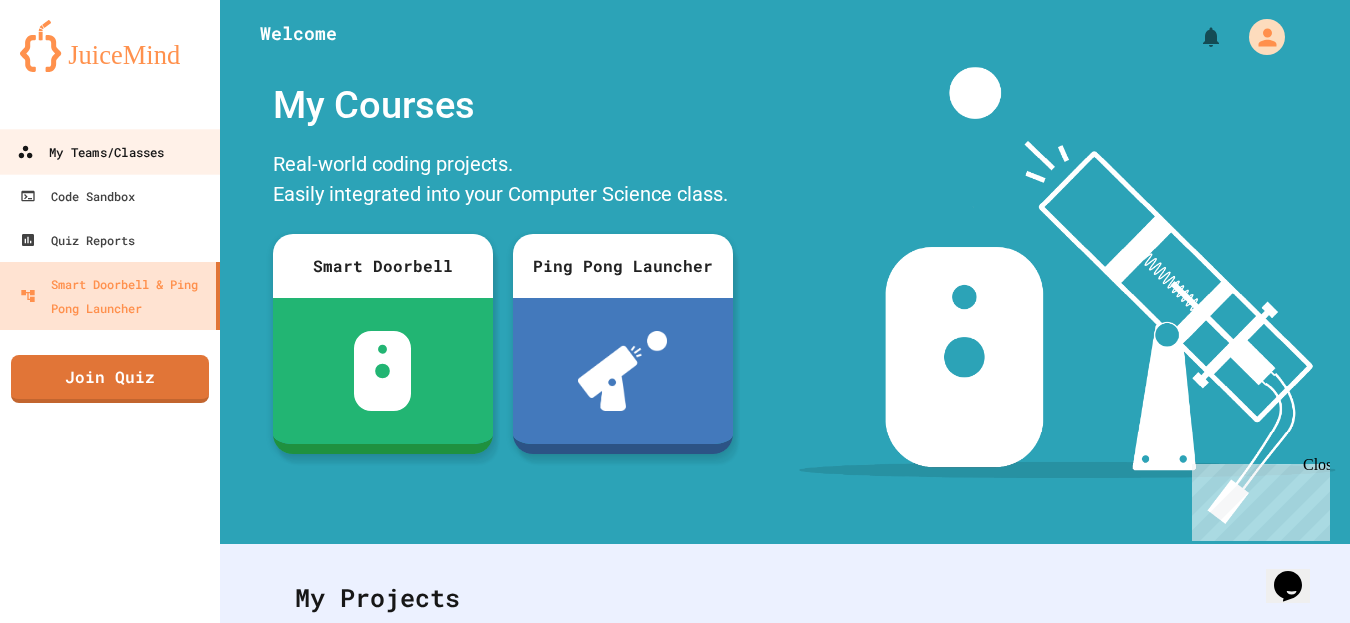 click on "My Teams/Classes" at bounding box center [90, 152] 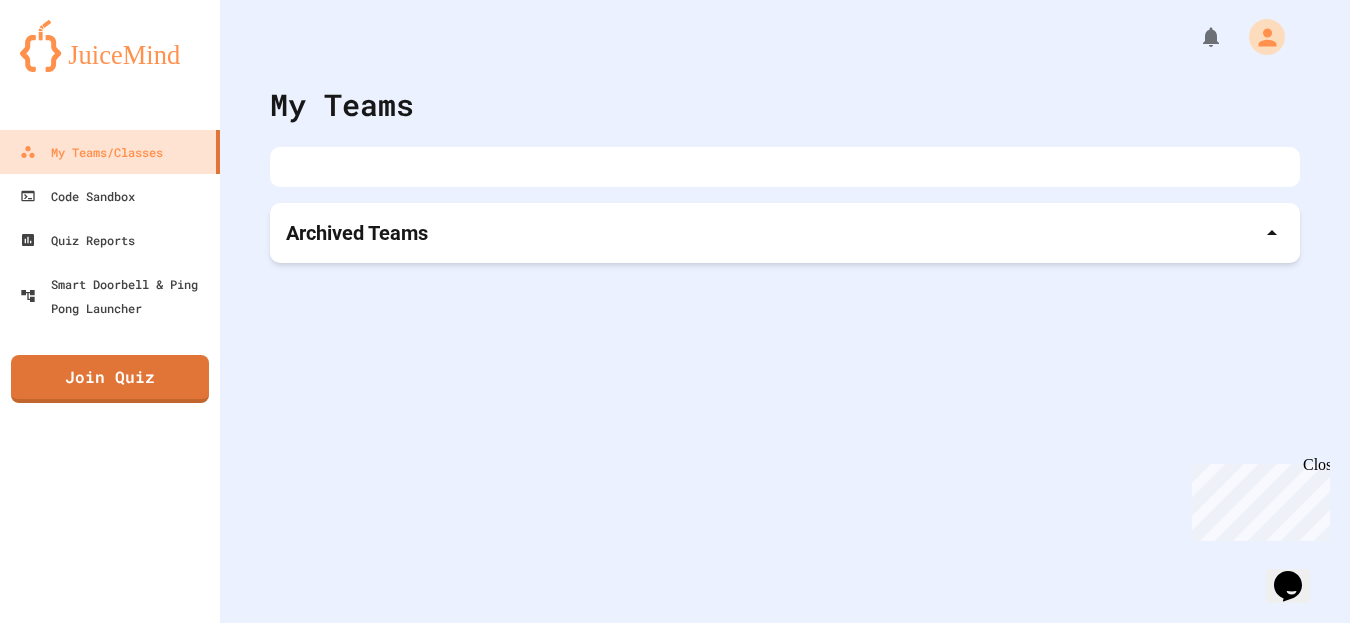 scroll, scrollTop: 0, scrollLeft: 0, axis: both 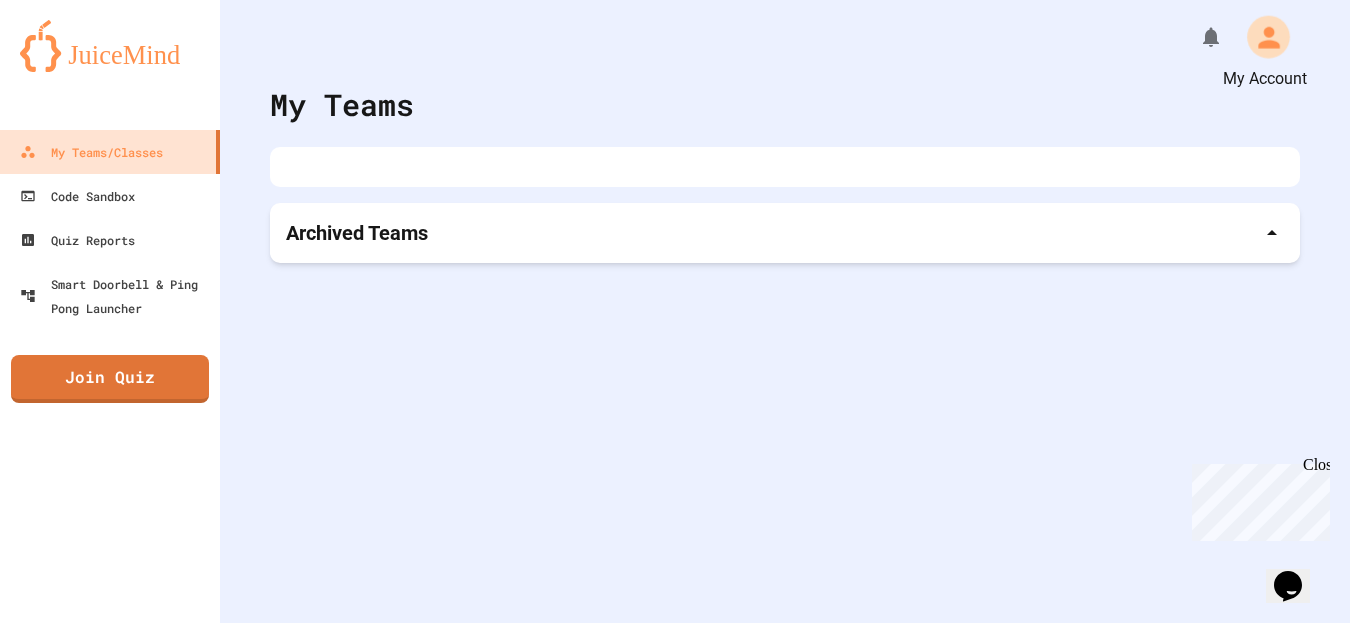 click 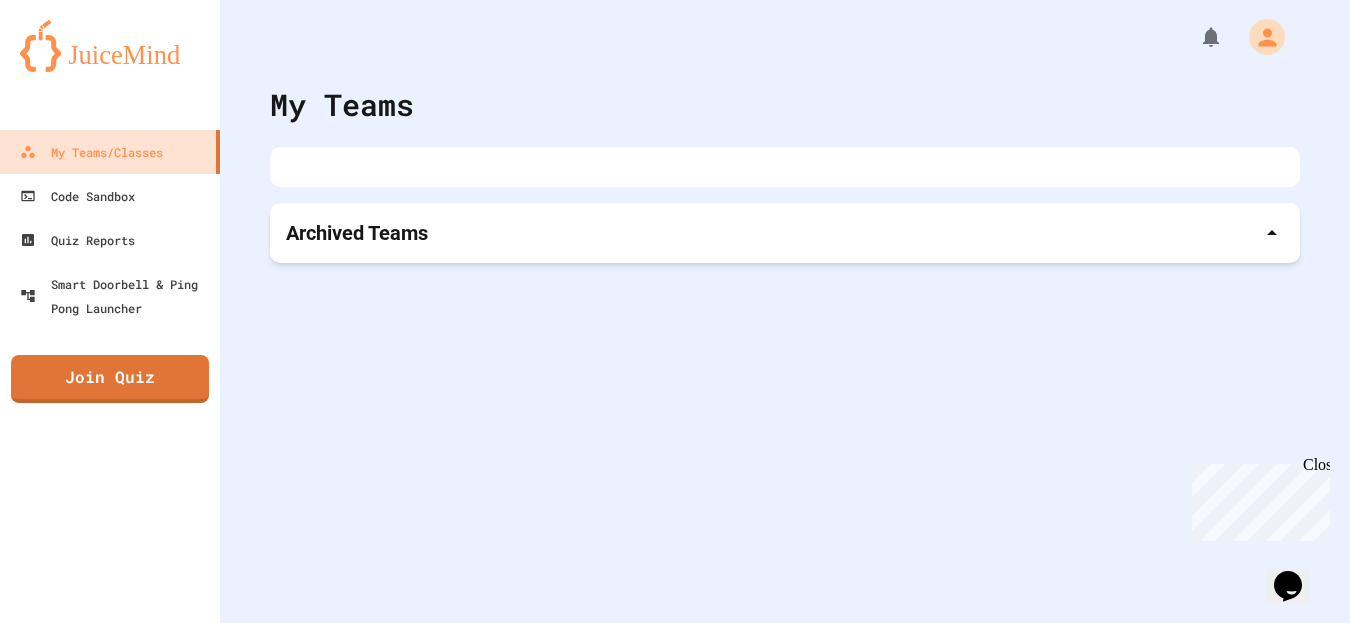 click on "Logout" at bounding box center [675, 1771] 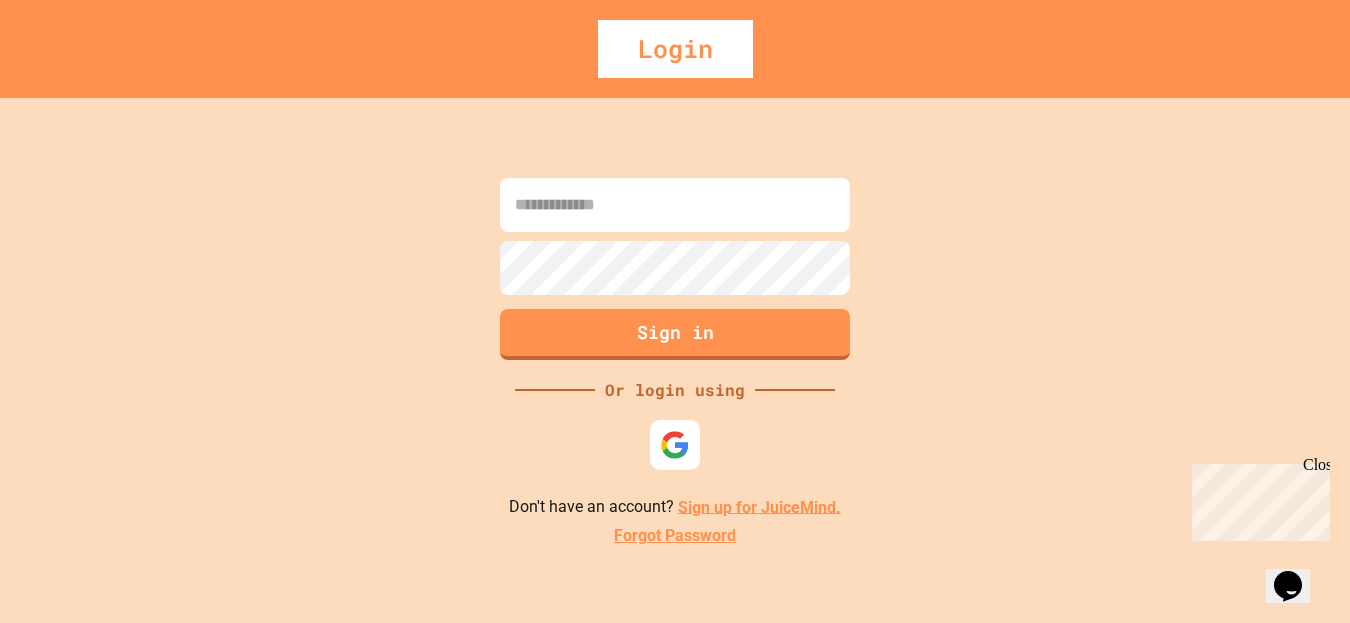 click at bounding box center [675, 205] 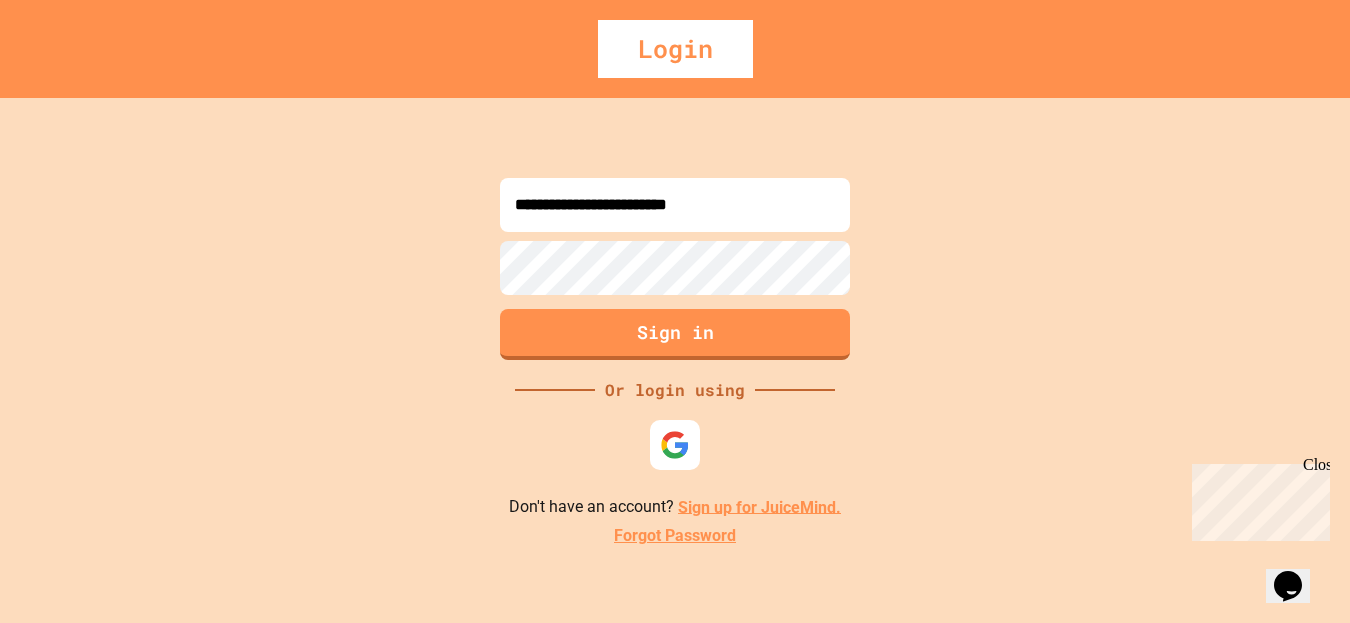 type on "**********" 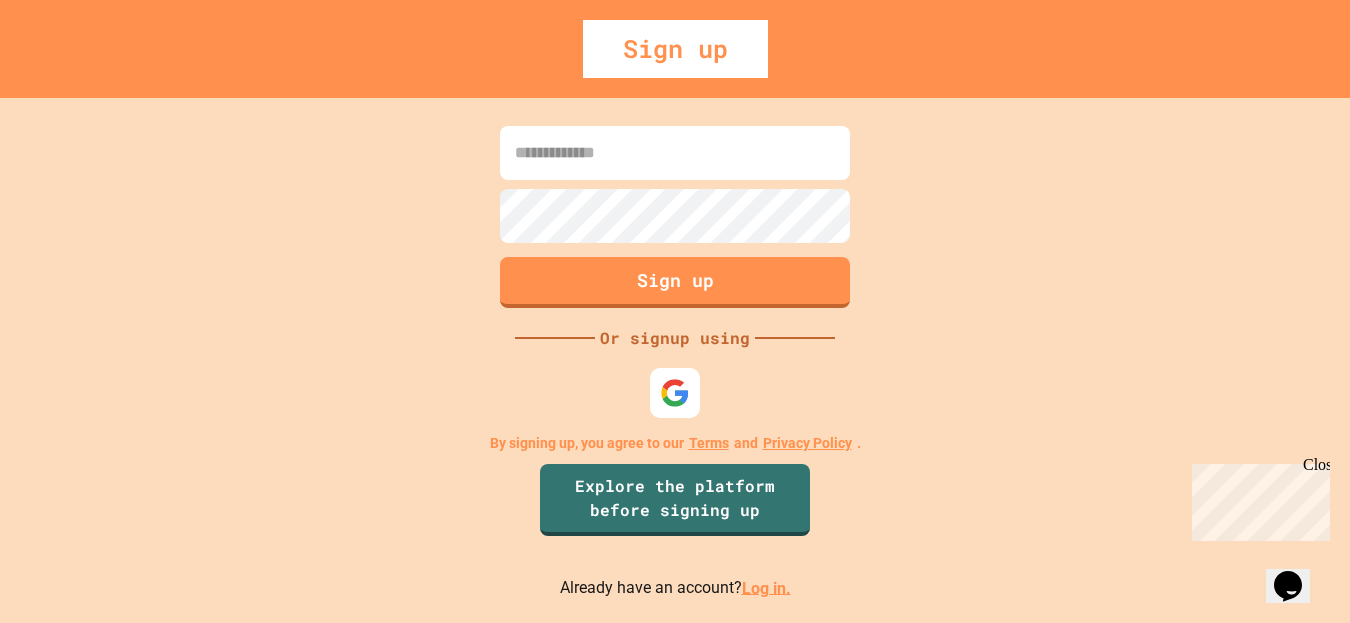 click at bounding box center [675, 153] 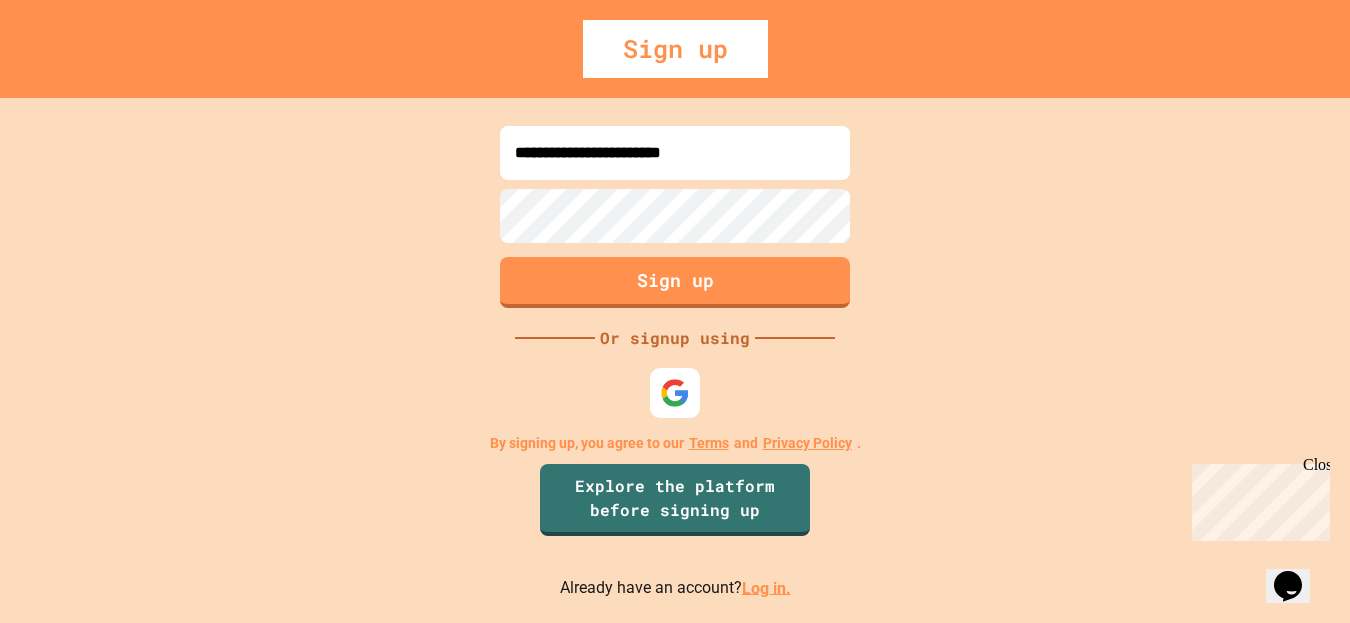 type on "**********" 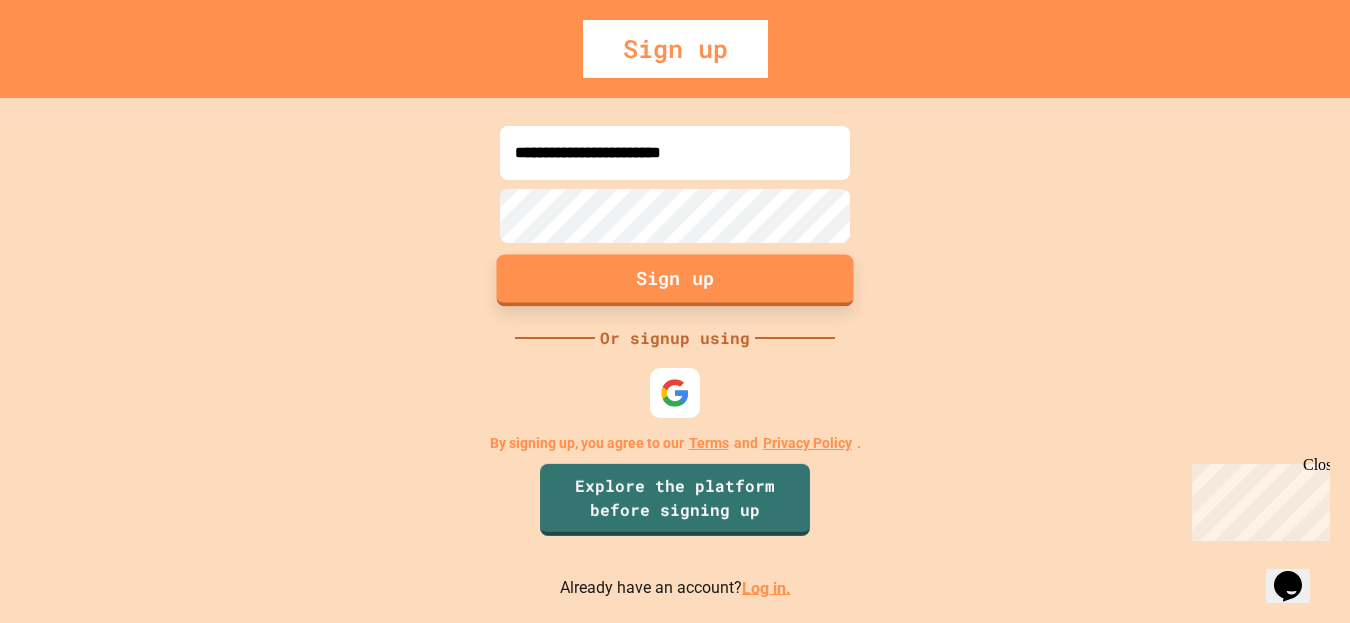 click on "Sign up" at bounding box center (675, 280) 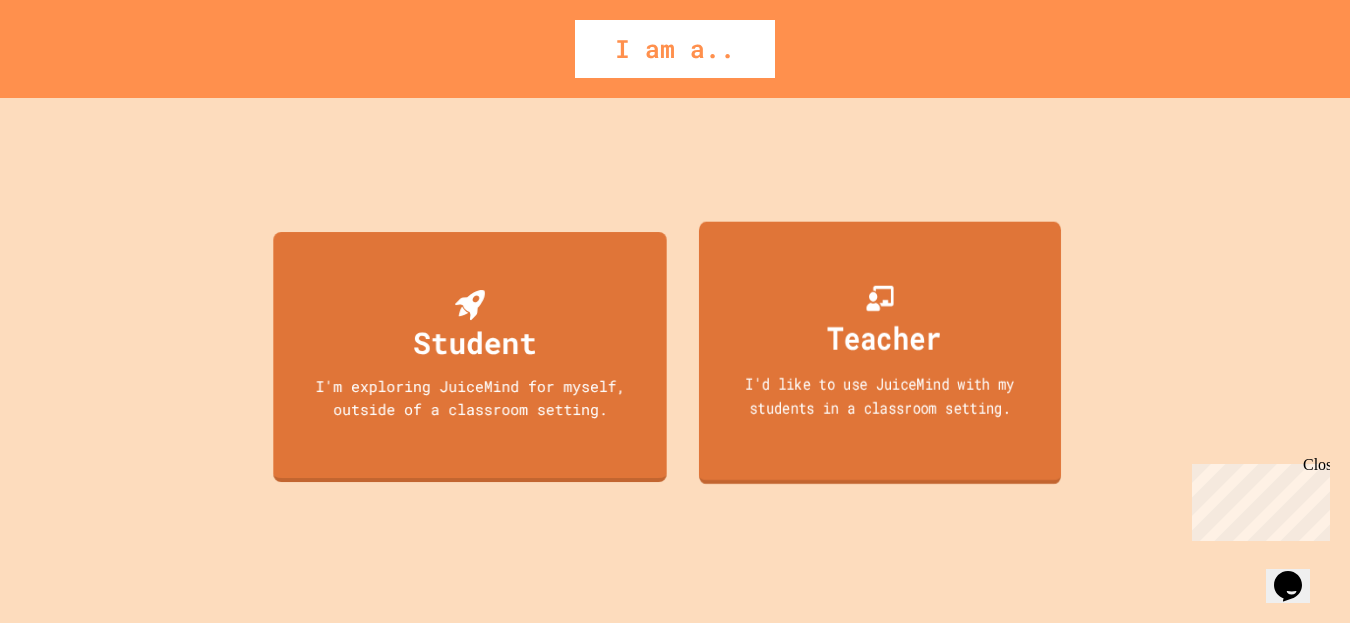 click on "I'd like to use JuiceMind with my students in a classroom setting." at bounding box center [880, 394] 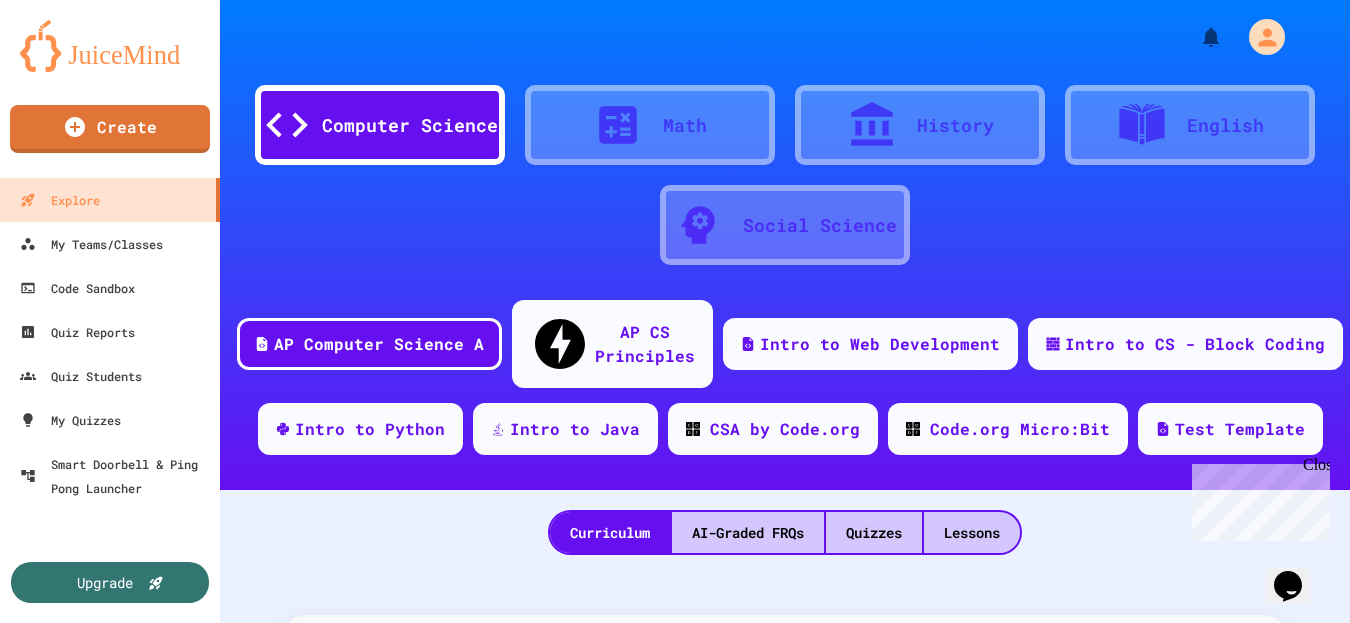 click on "Create" at bounding box center [110, 129] 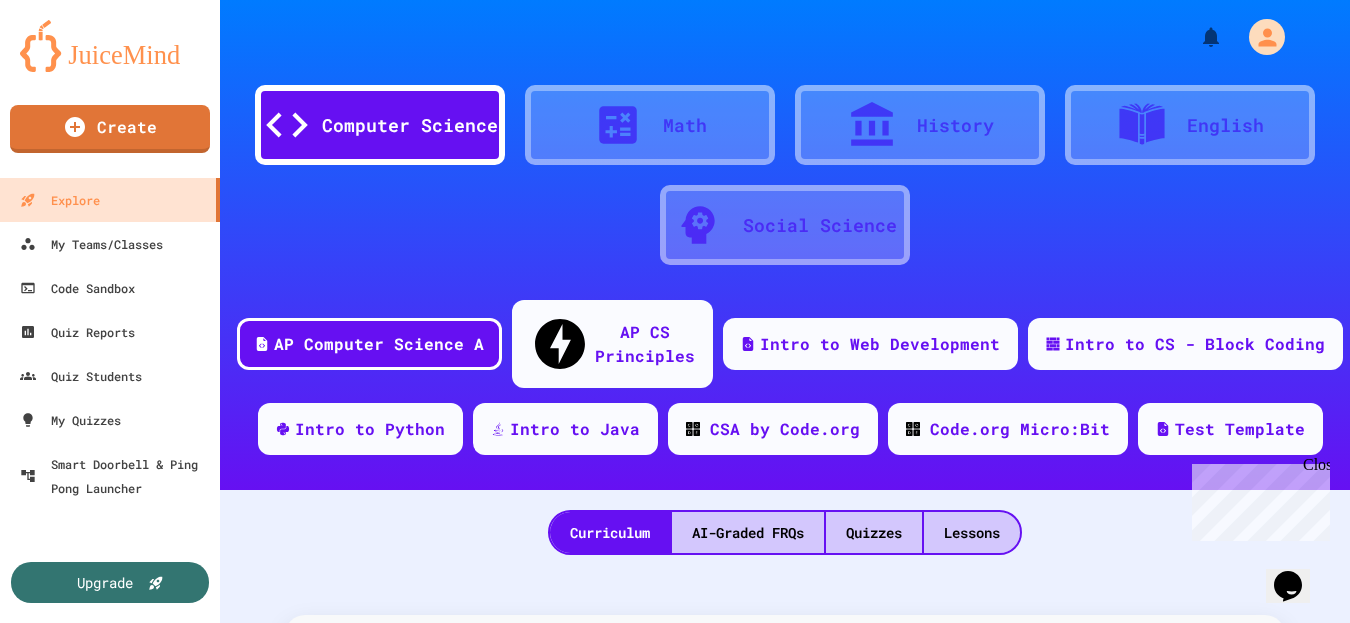 click on "Team" at bounding box center (148, 877) 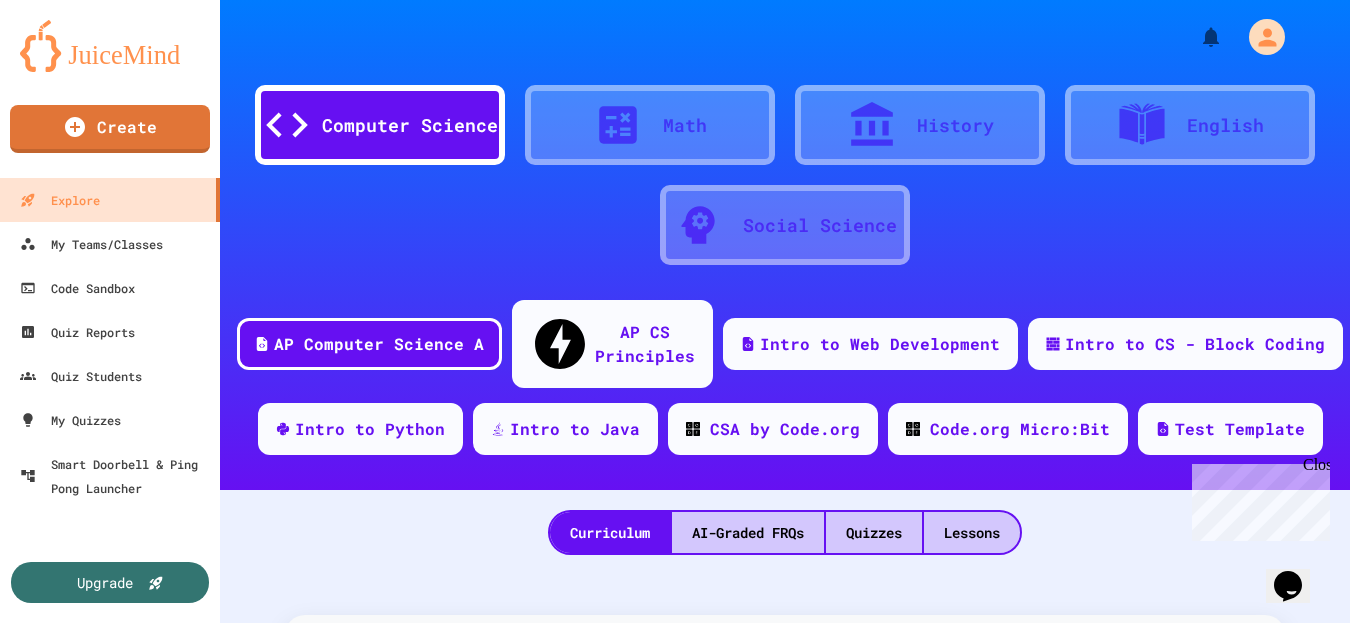 click on "Create New Team Start with a blank team and add your own content" at bounding box center [308, 823] 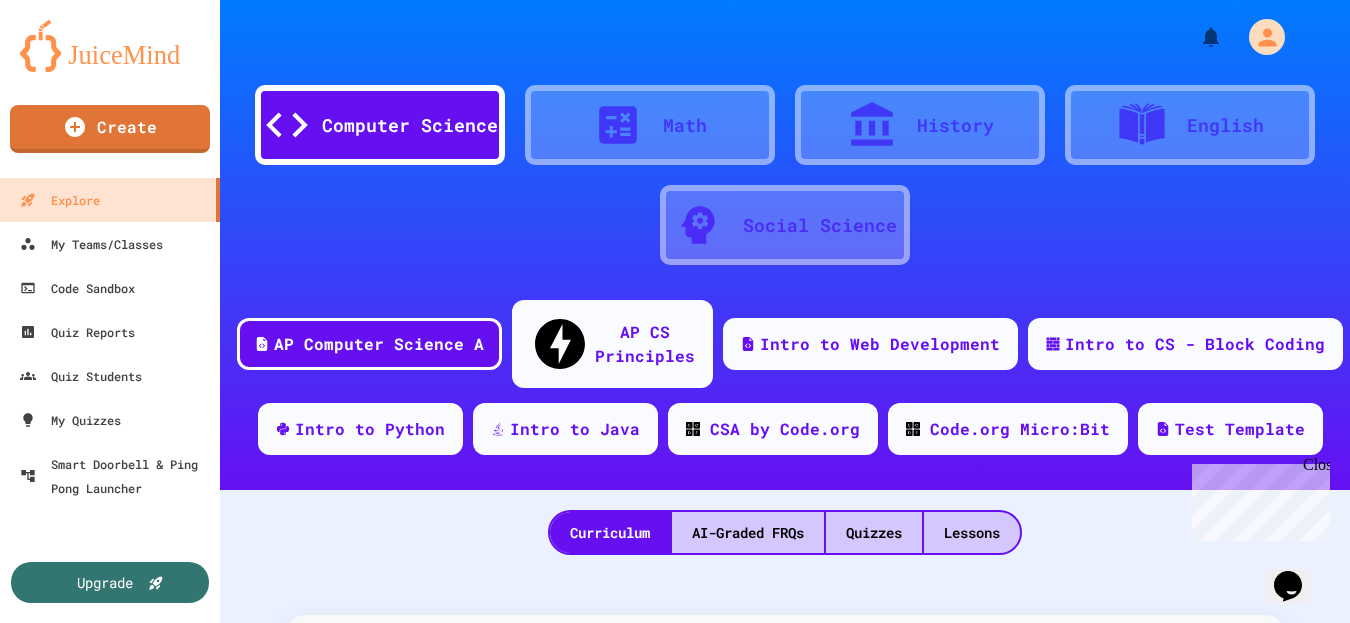 click at bounding box center (675, 701) 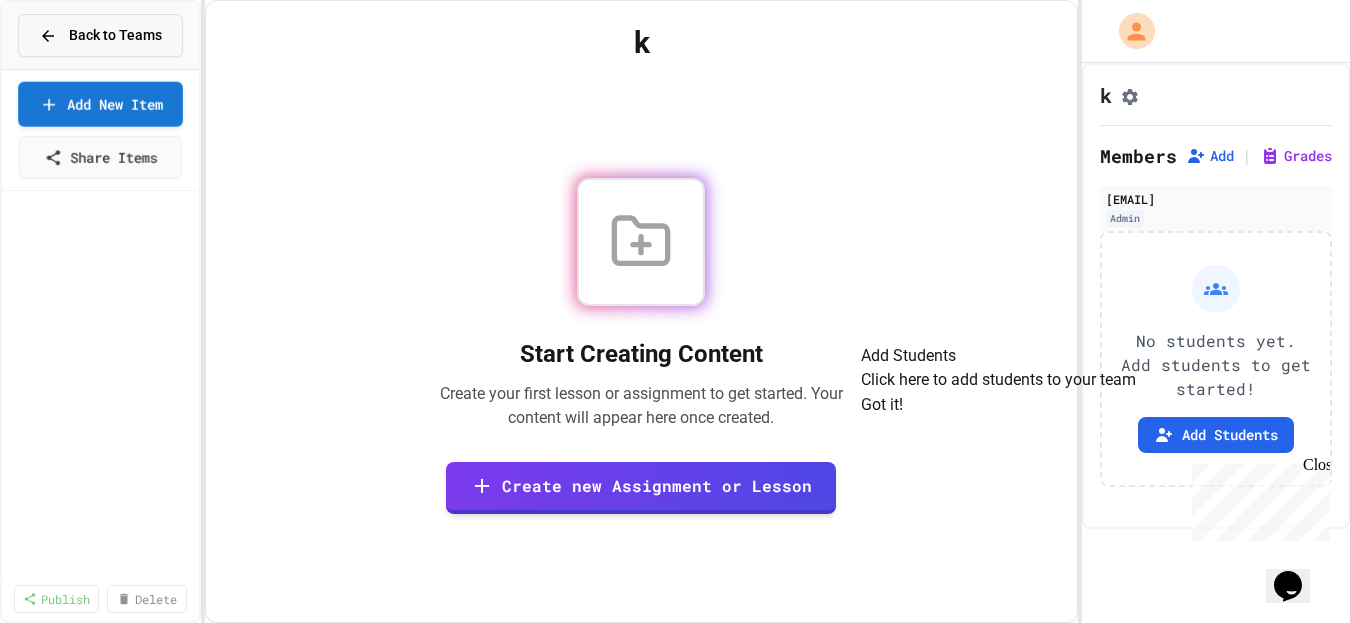 click on "Back to Teams" at bounding box center (100, 35) 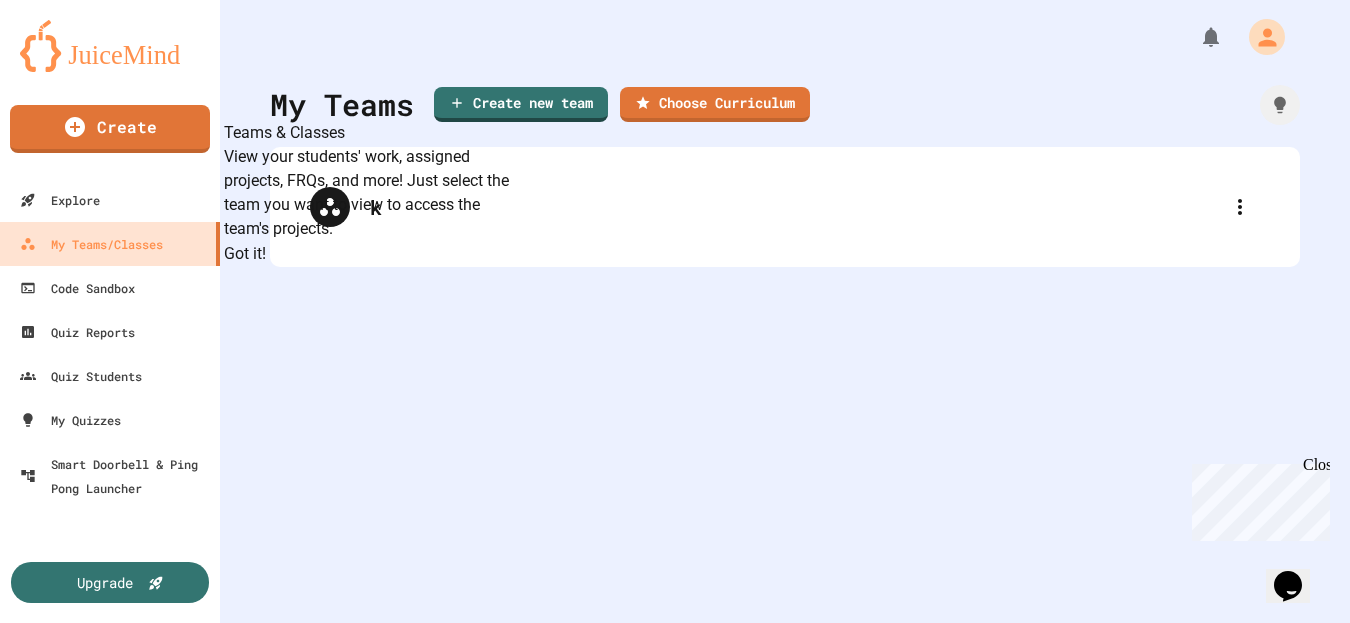click on "Create" at bounding box center (110, 134) 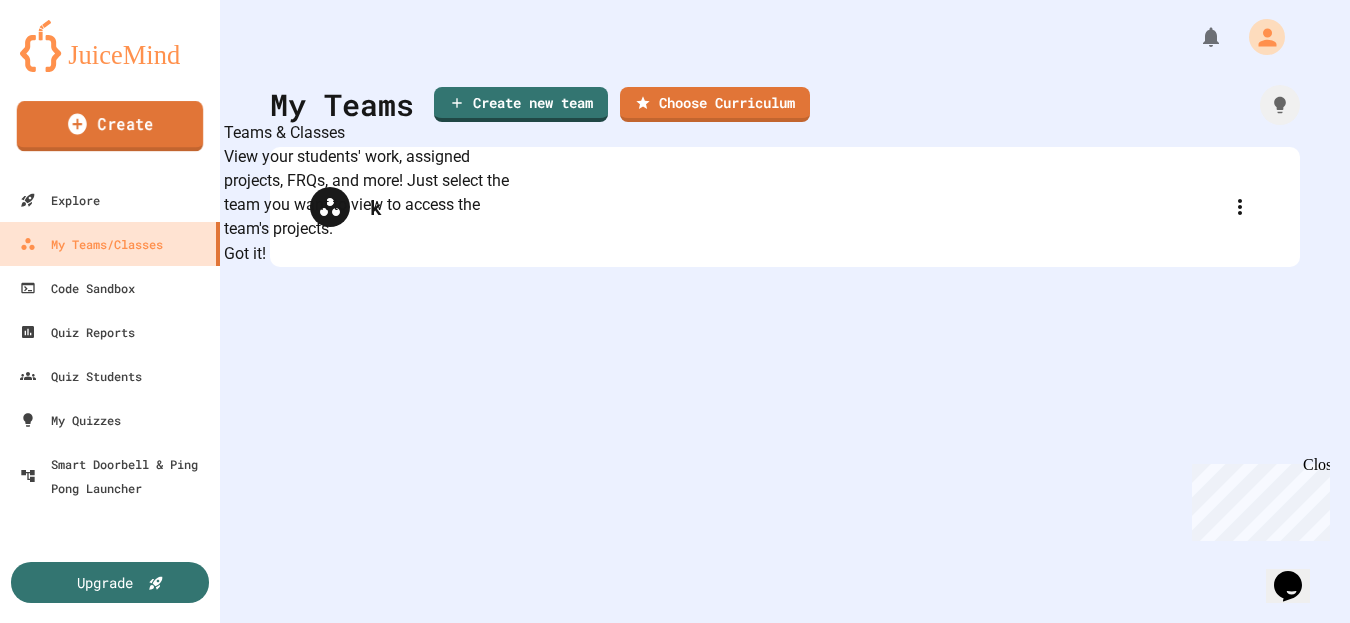 click on "Create" at bounding box center [110, 126] 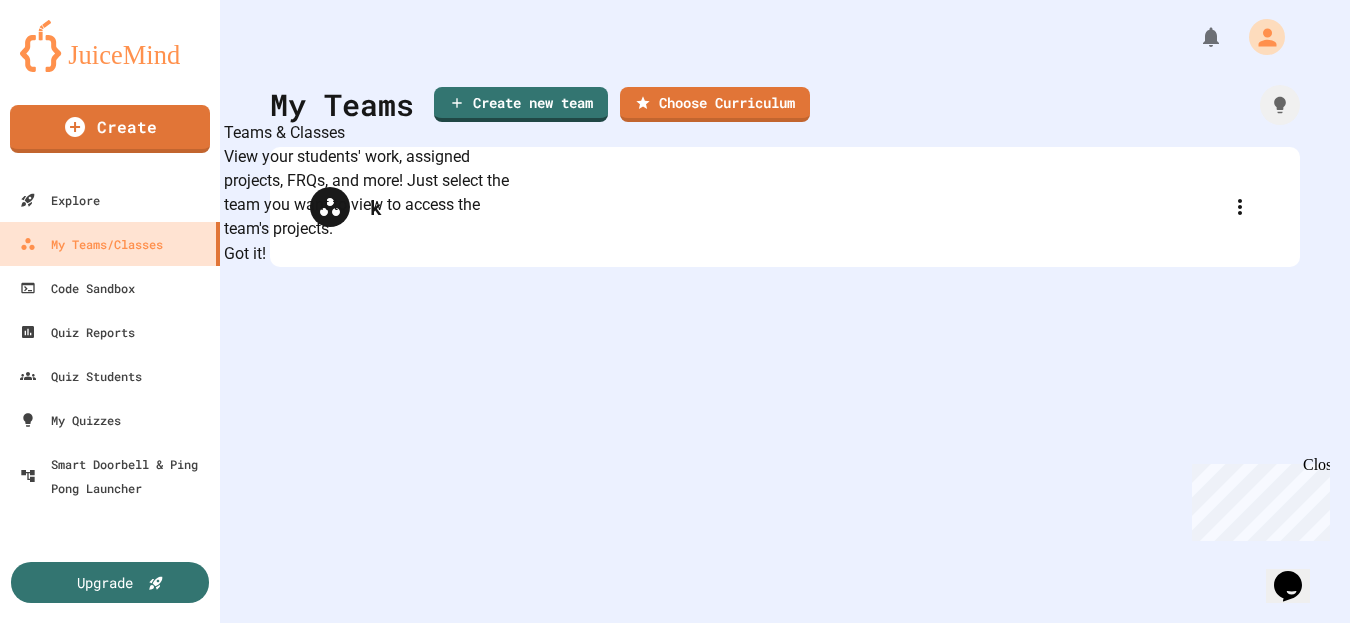 click on "Team" at bounding box center (308, 877) 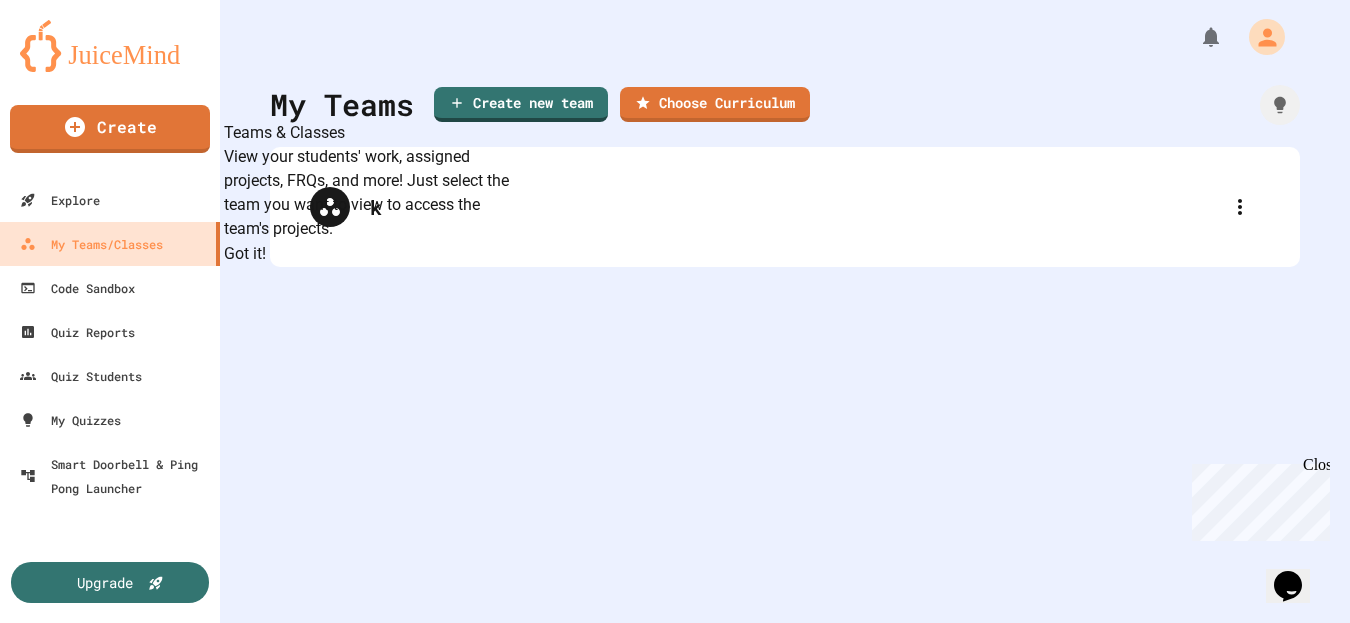 click on "Start with a blank team and add your own content" at bounding box center (307, 835) 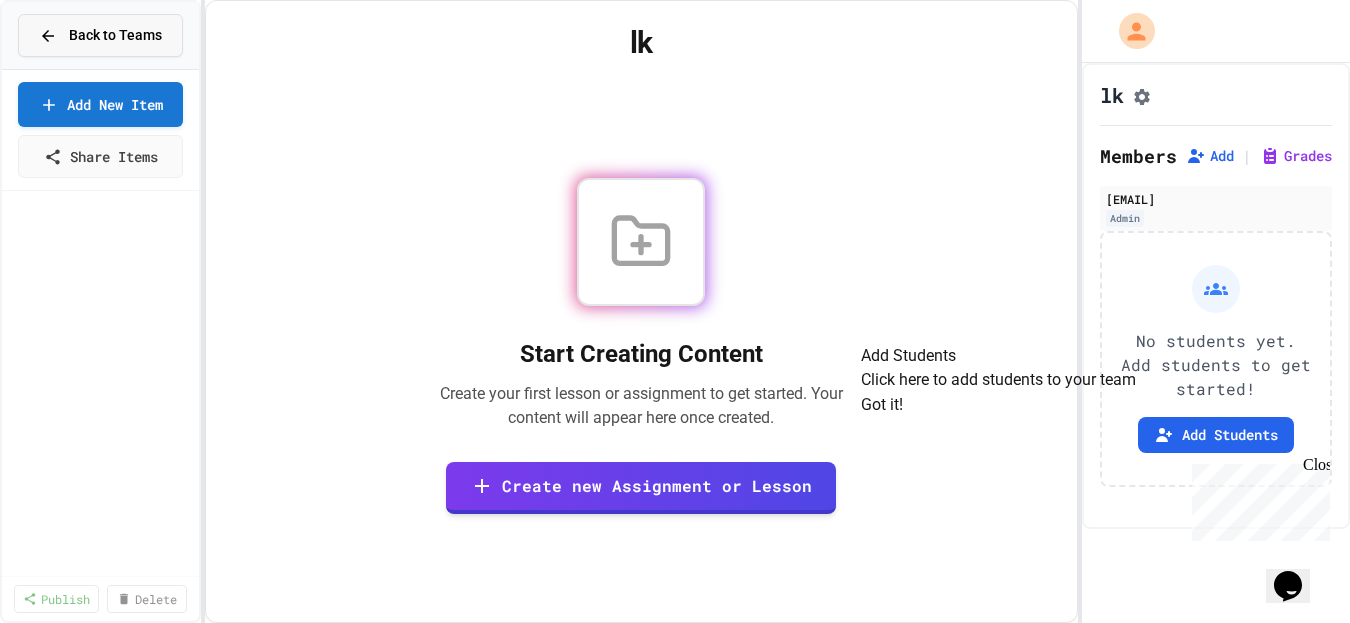 click 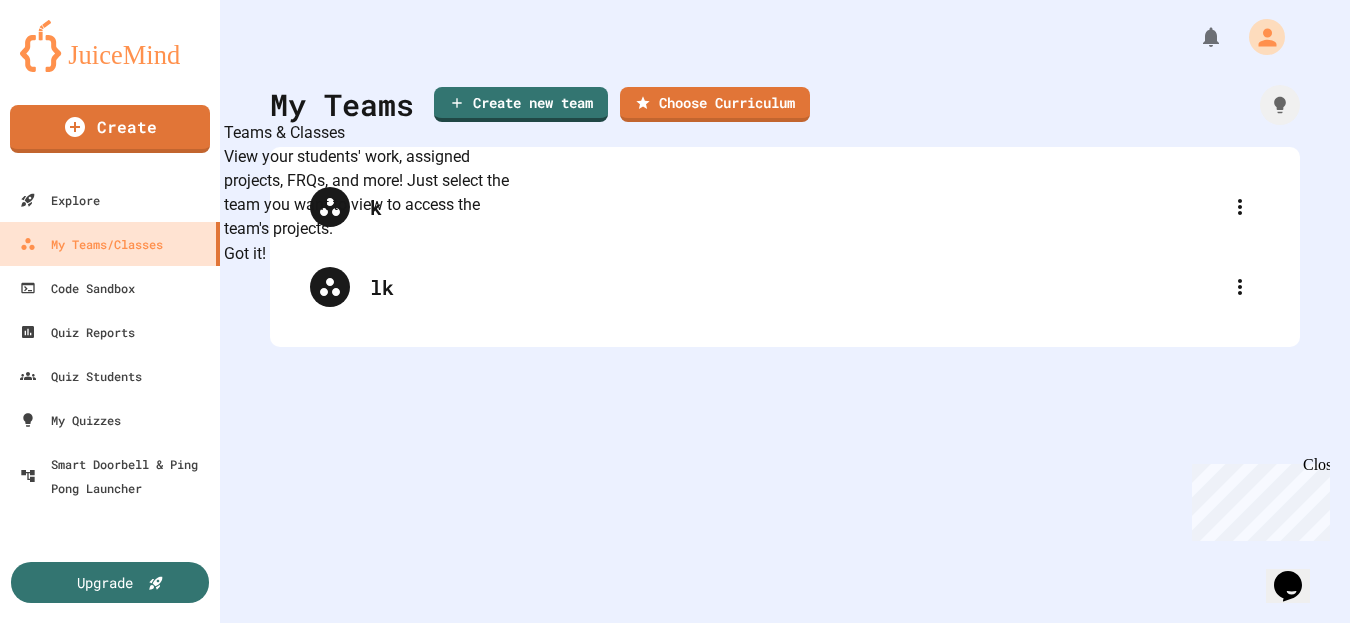 click at bounding box center (110, 46) 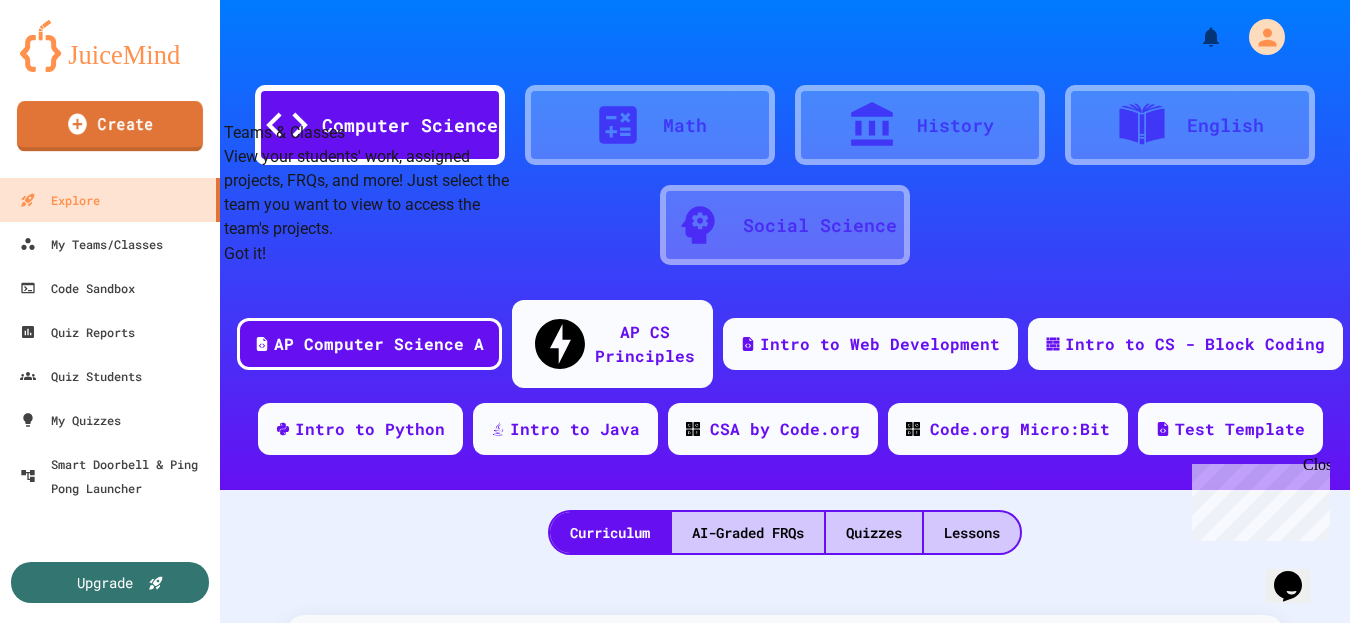 click on "Create" at bounding box center [110, 126] 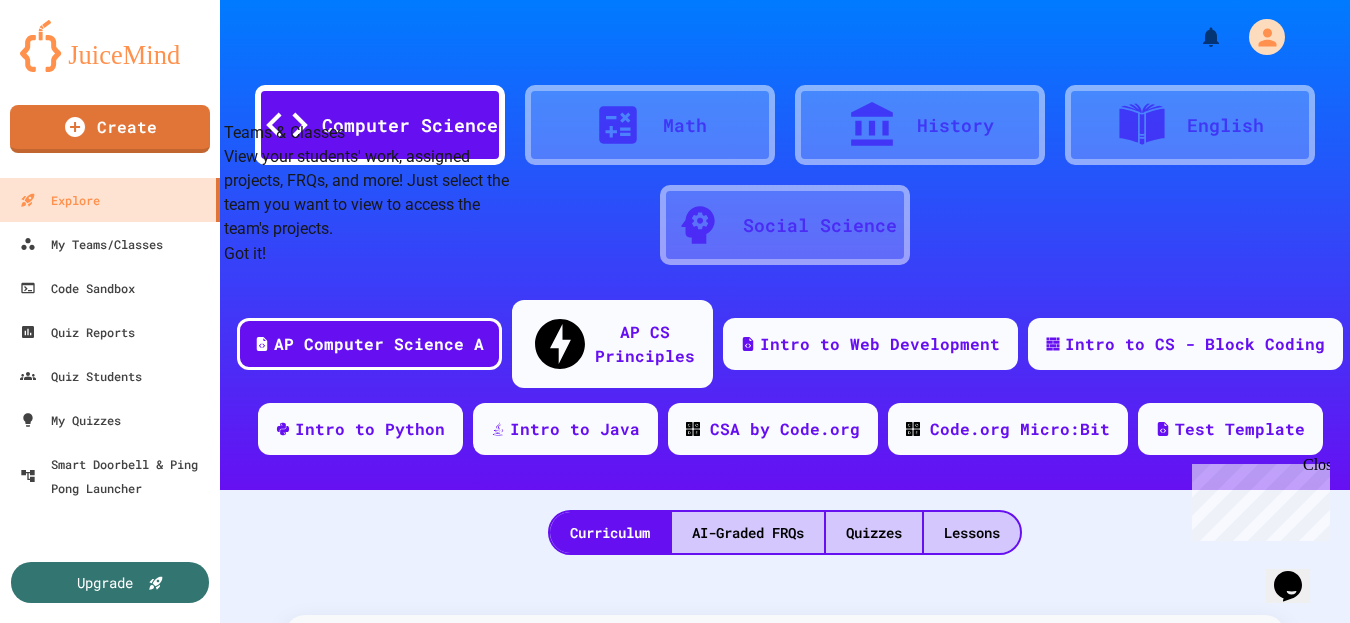 click on "Team" at bounding box center [308, 877] 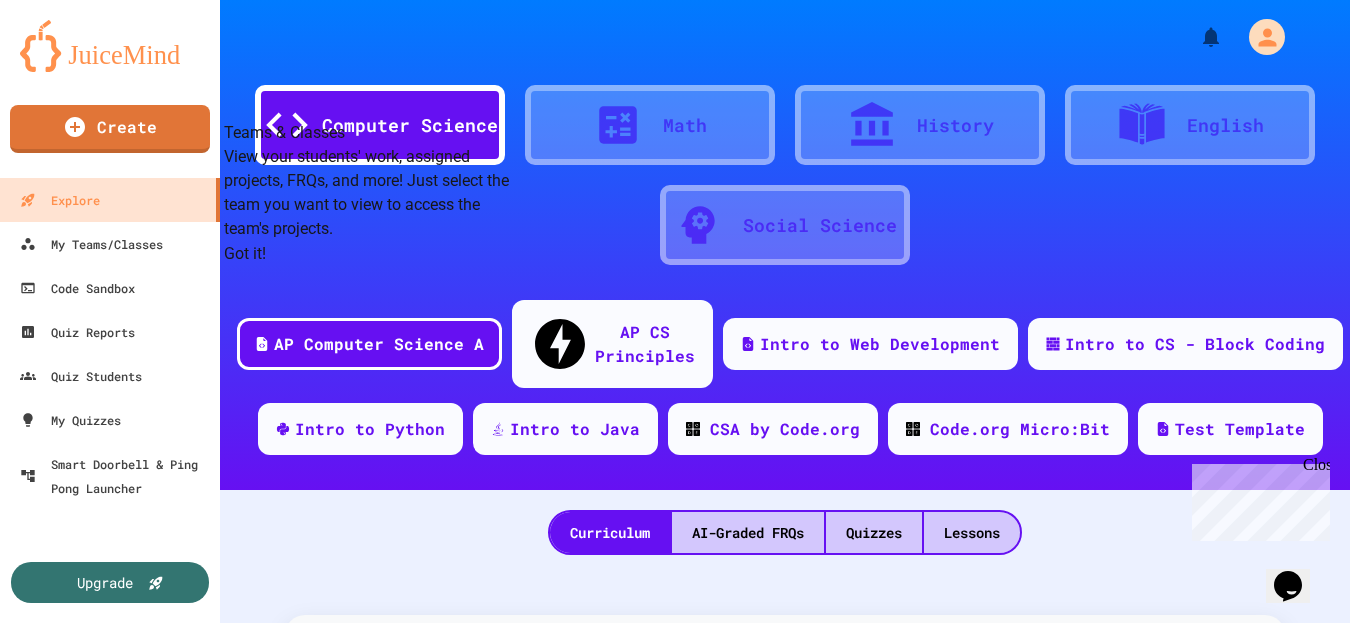 click on "Create New Team" at bounding box center [306, 811] 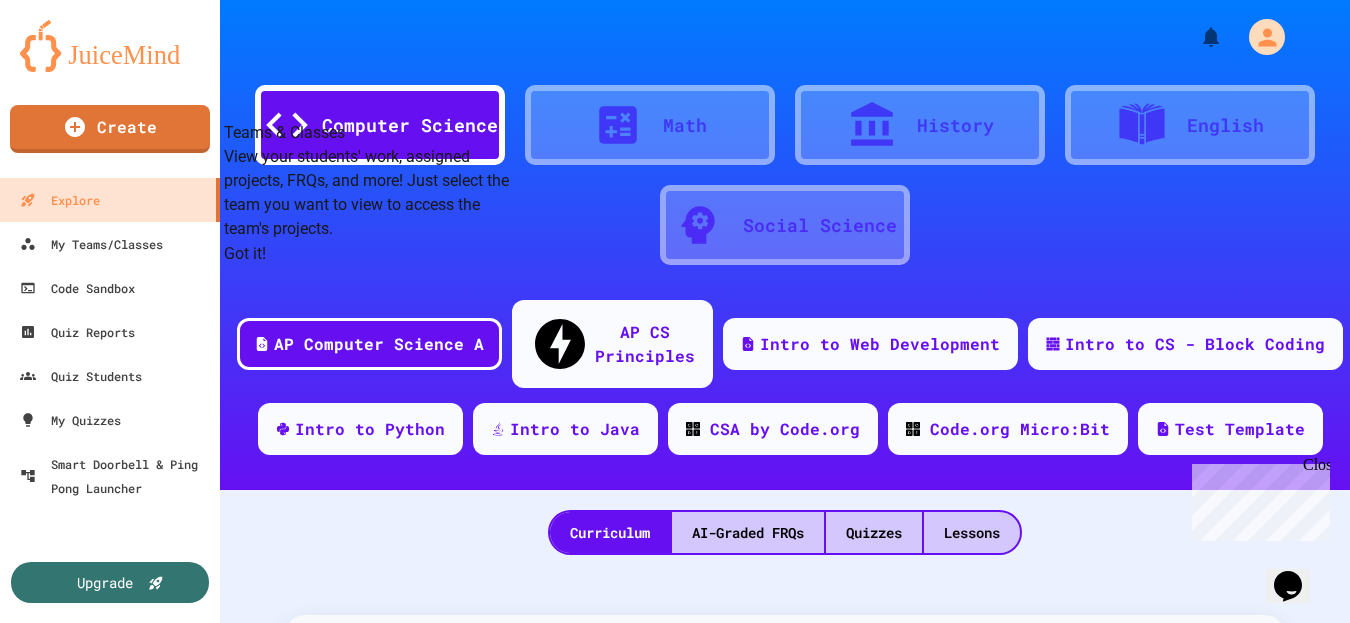 click at bounding box center [675, 701] 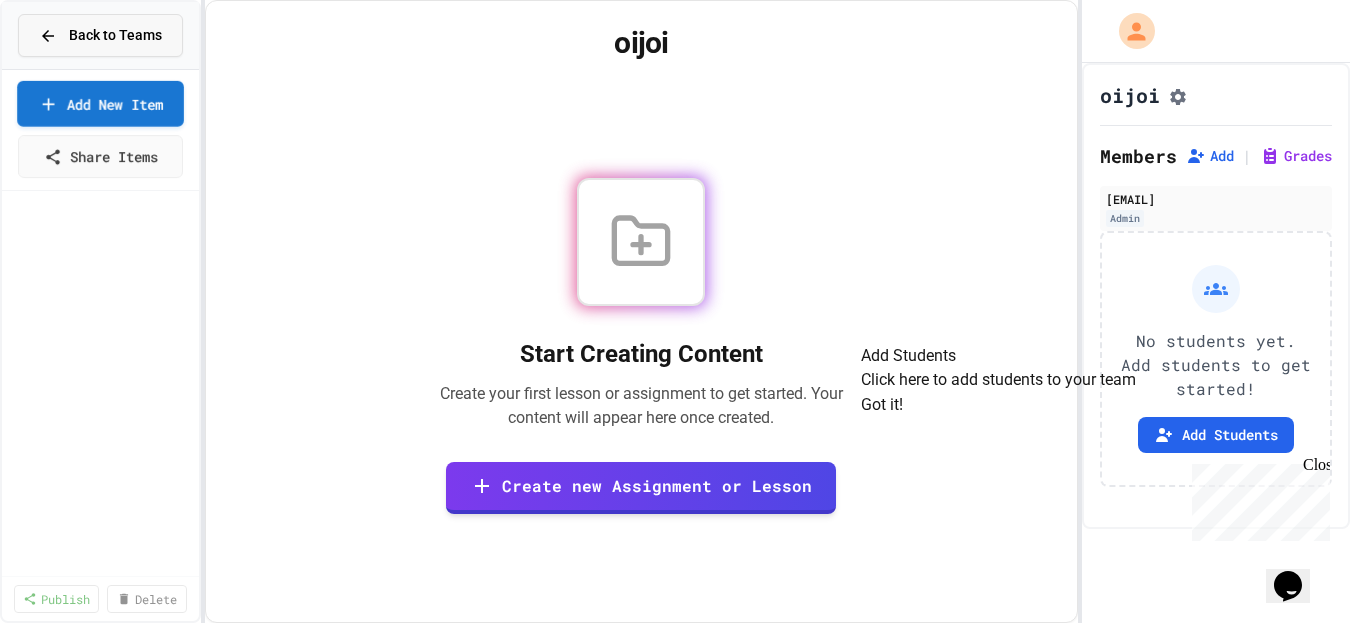 click 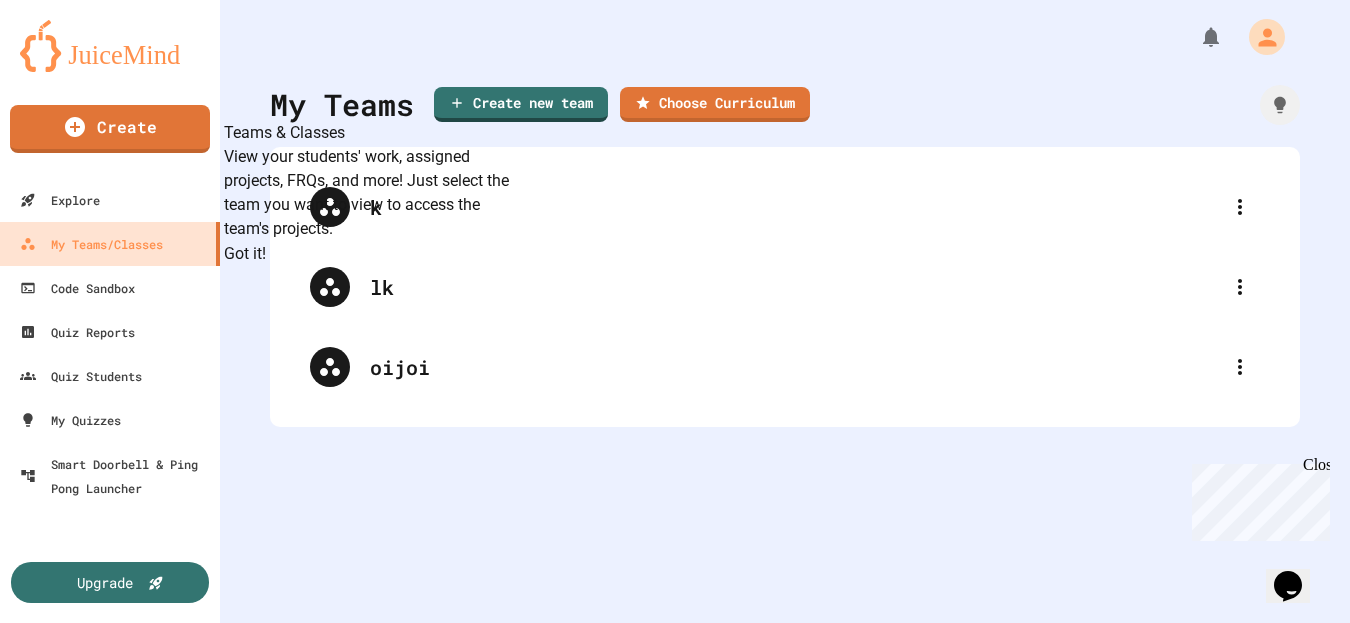 click on "Got it!" at bounding box center [245, 254] 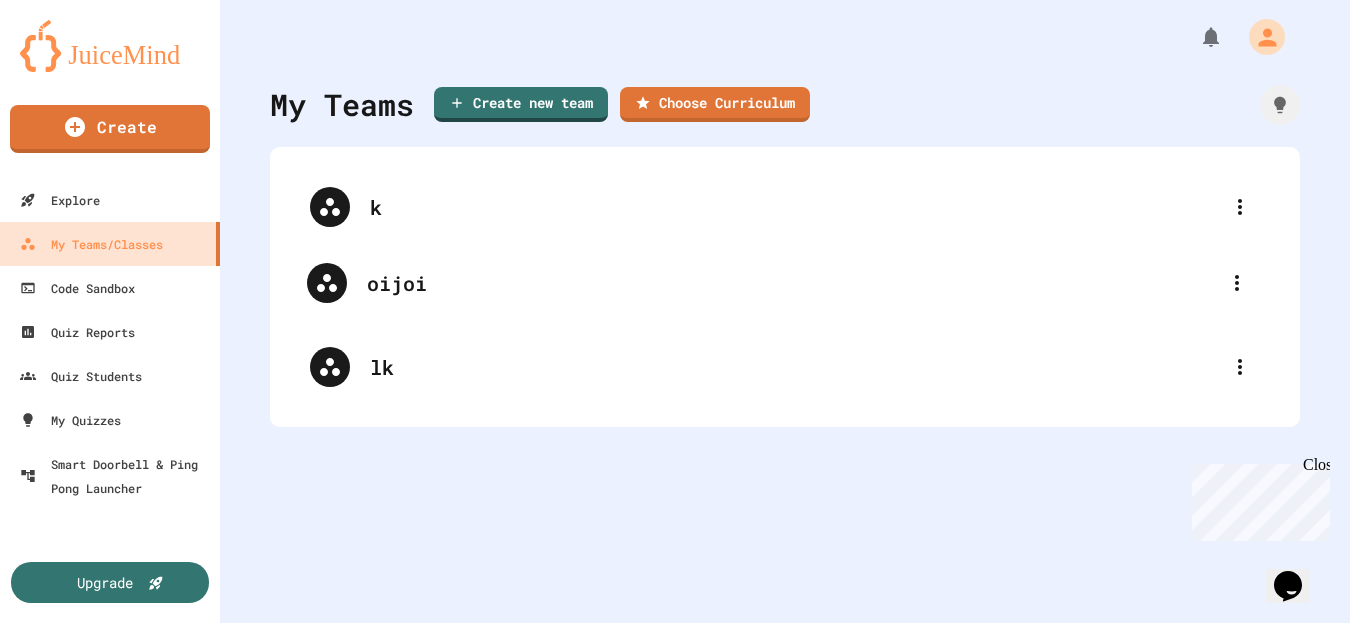 drag, startPoint x: 503, startPoint y: 388, endPoint x: 500, endPoint y: 295, distance: 93.04838 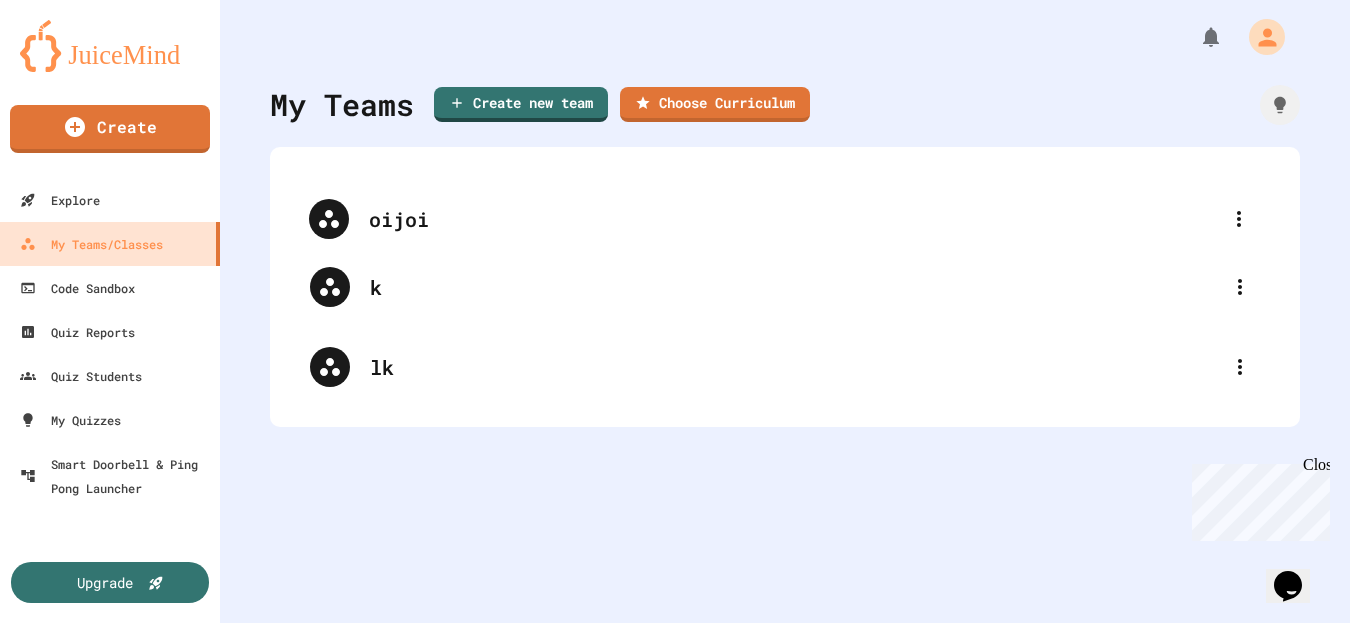 drag, startPoint x: 500, startPoint y: 295, endPoint x: 499, endPoint y: 221, distance: 74.00676 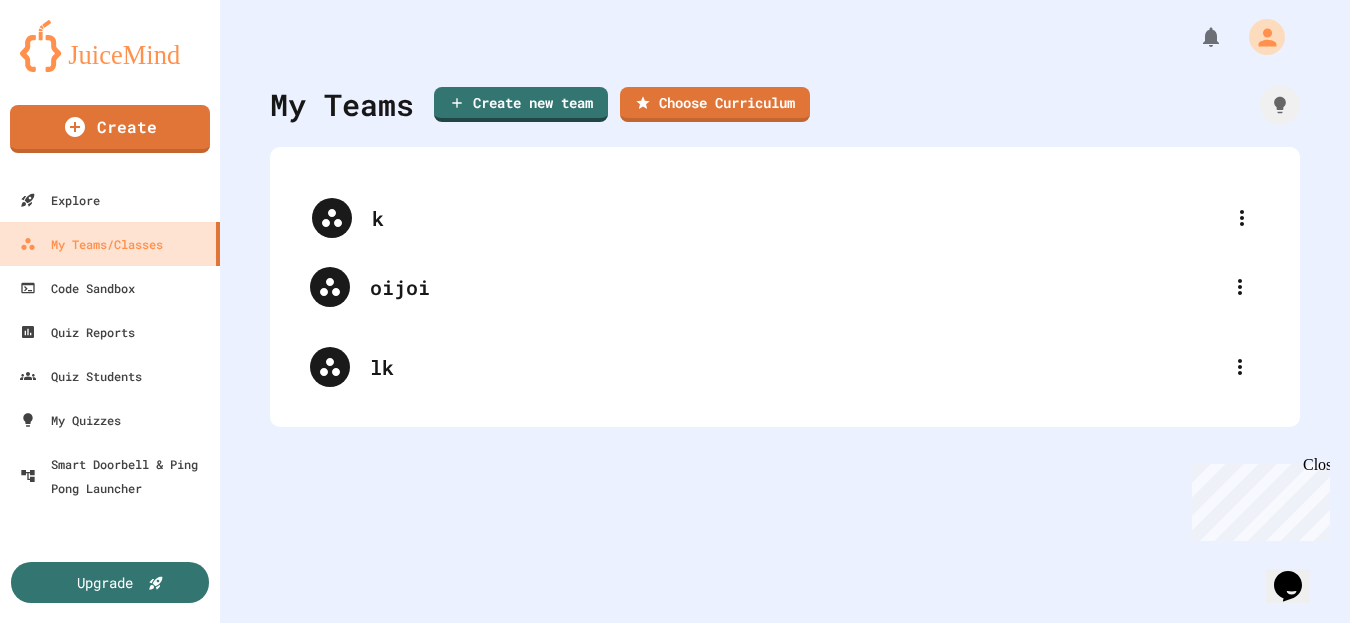 drag, startPoint x: 474, startPoint y: 283, endPoint x: 476, endPoint y: 207, distance: 76.02631 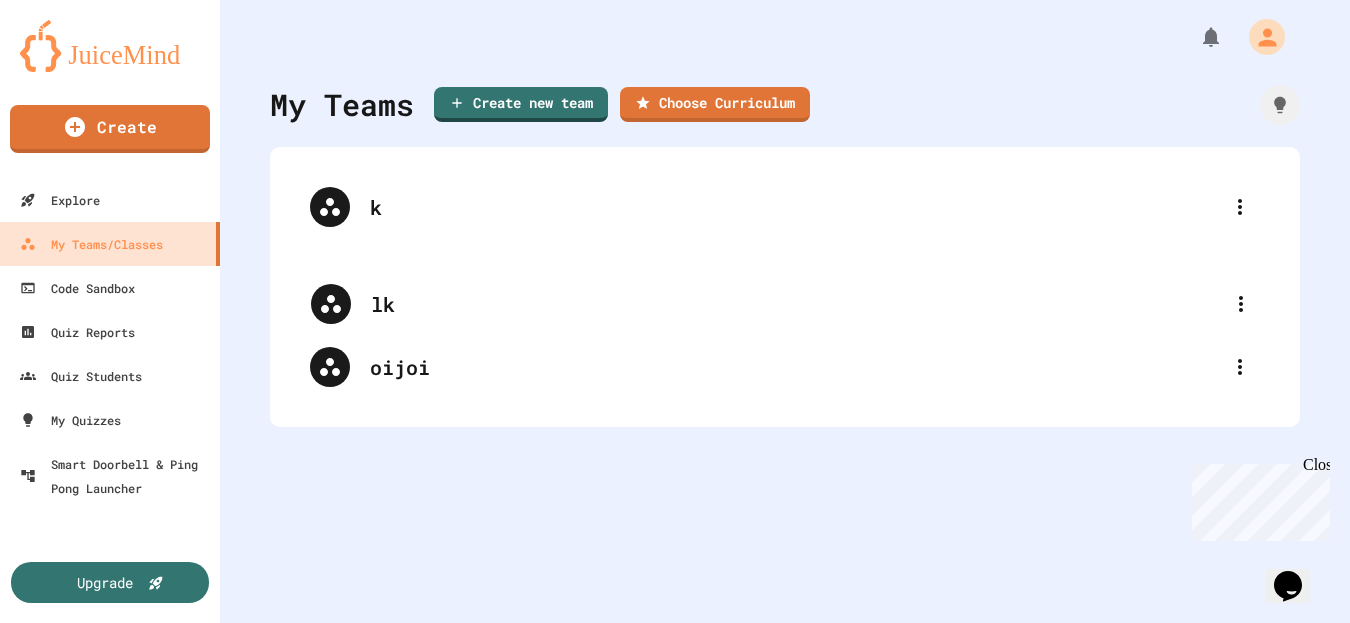 drag, startPoint x: 457, startPoint y: 364, endPoint x: 459, endPoint y: 288, distance: 76.02631 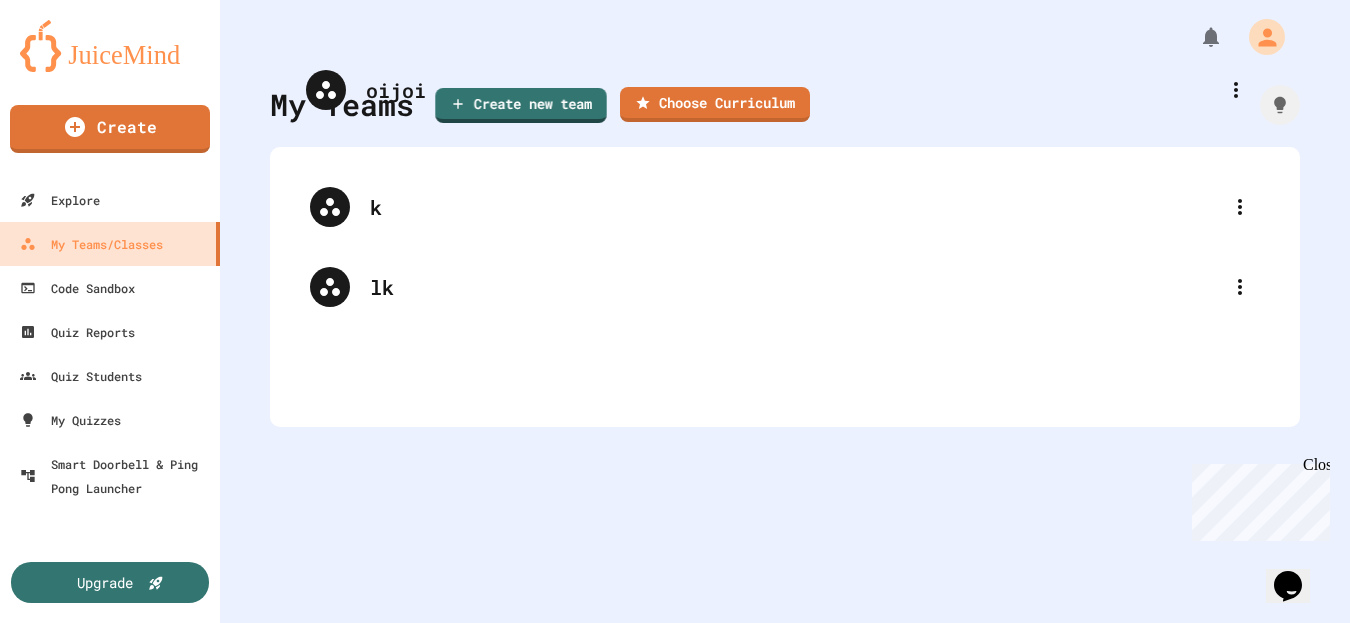 drag, startPoint x: 445, startPoint y: 357, endPoint x: 441, endPoint y: 73, distance: 284.02817 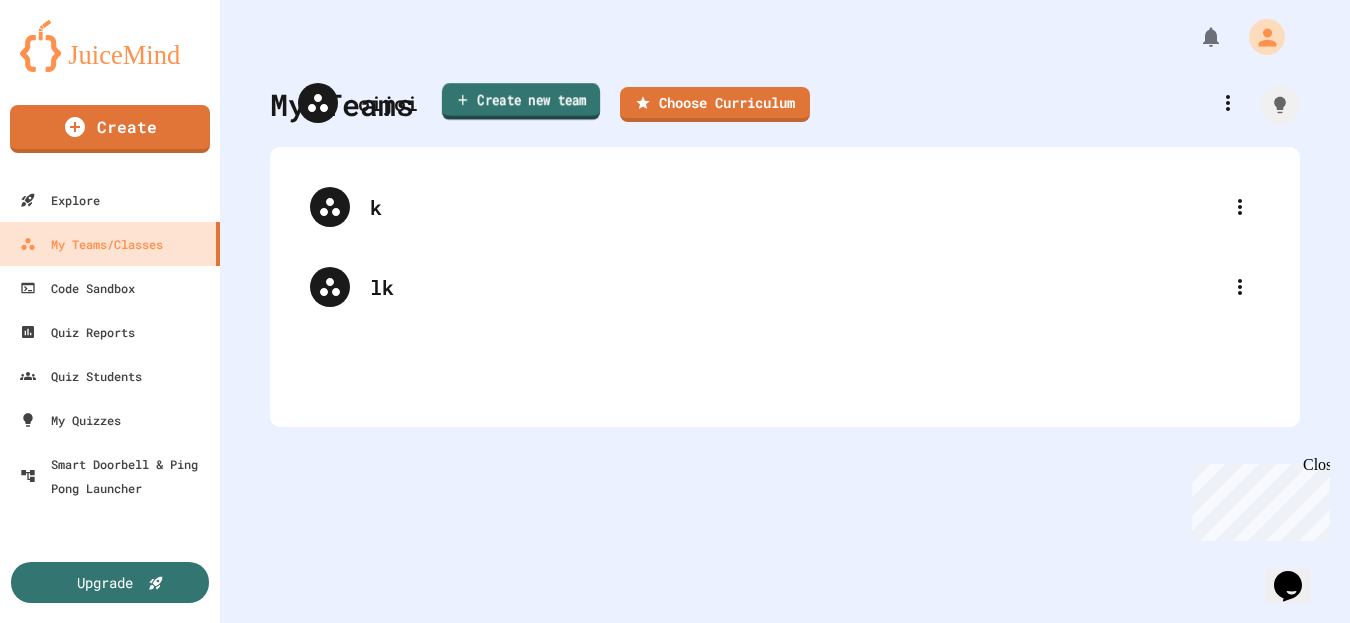 drag, startPoint x: 470, startPoint y: 351, endPoint x: 458, endPoint y: 73, distance: 278.25888 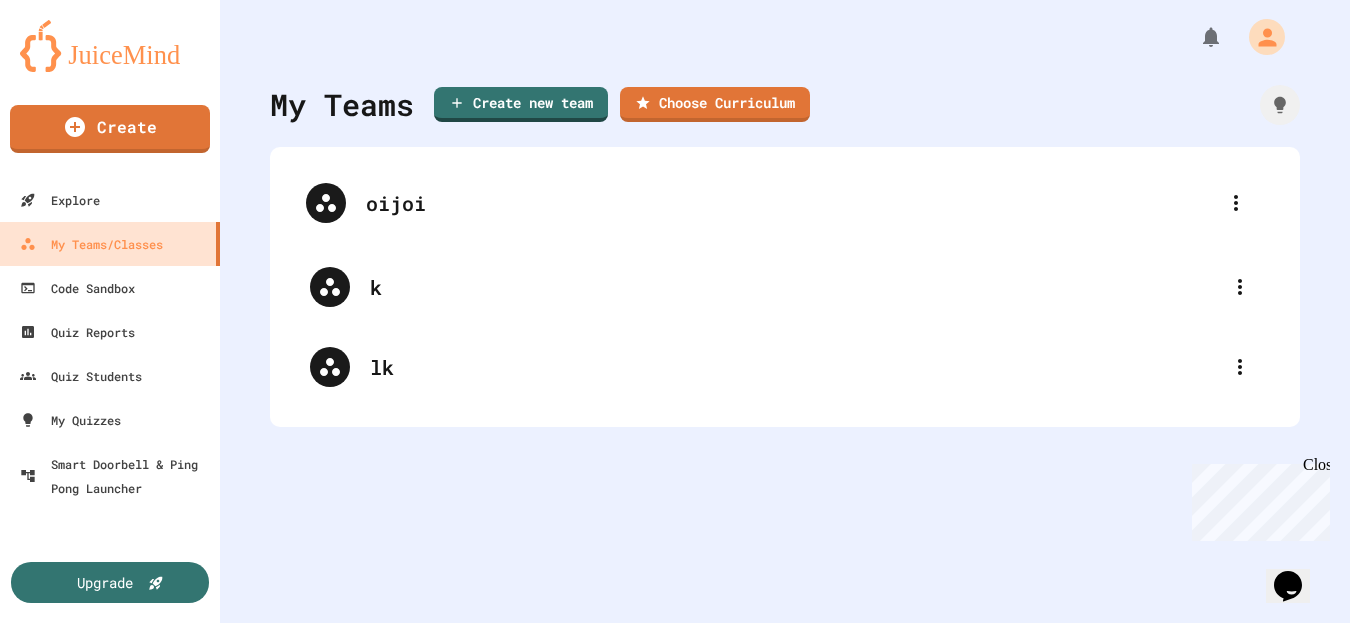drag, startPoint x: 461, startPoint y: 349, endPoint x: 457, endPoint y: 174, distance: 175.04572 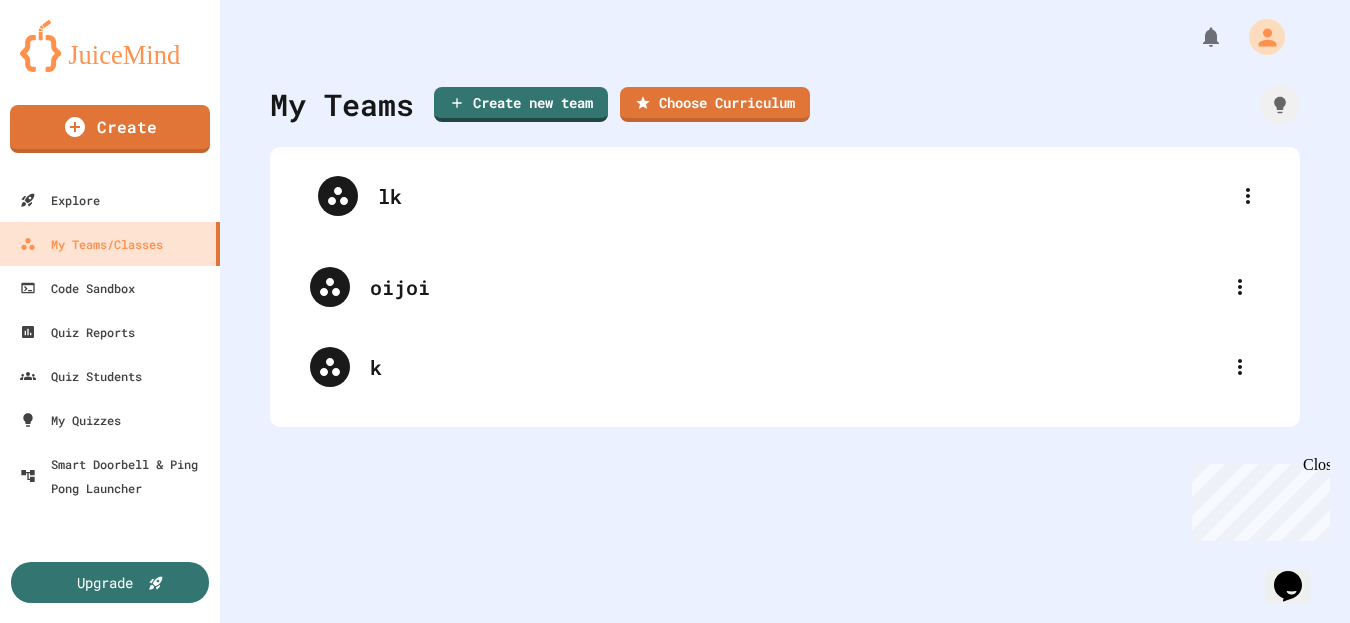 drag, startPoint x: 474, startPoint y: 361, endPoint x: 482, endPoint y: 188, distance: 173.18488 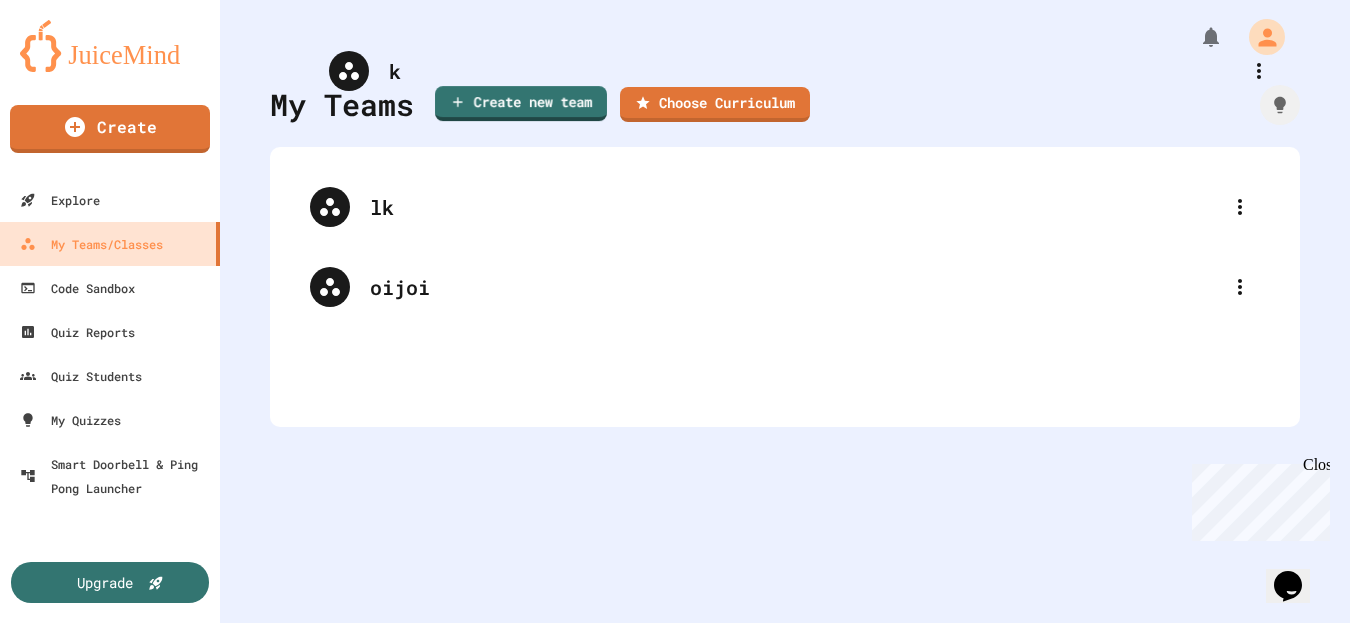 drag, startPoint x: 491, startPoint y: 356, endPoint x: 510, endPoint y: 54, distance: 302.5971 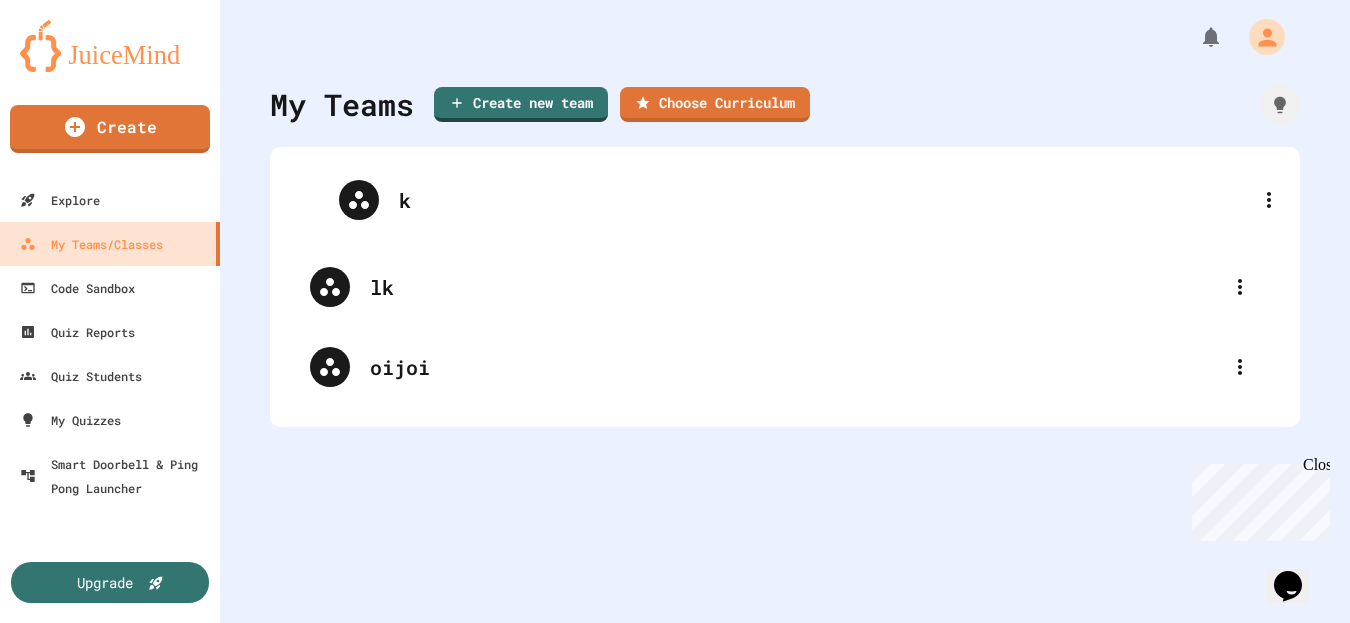 drag, startPoint x: 424, startPoint y: 368, endPoint x: 453, endPoint y: 194, distance: 176.40012 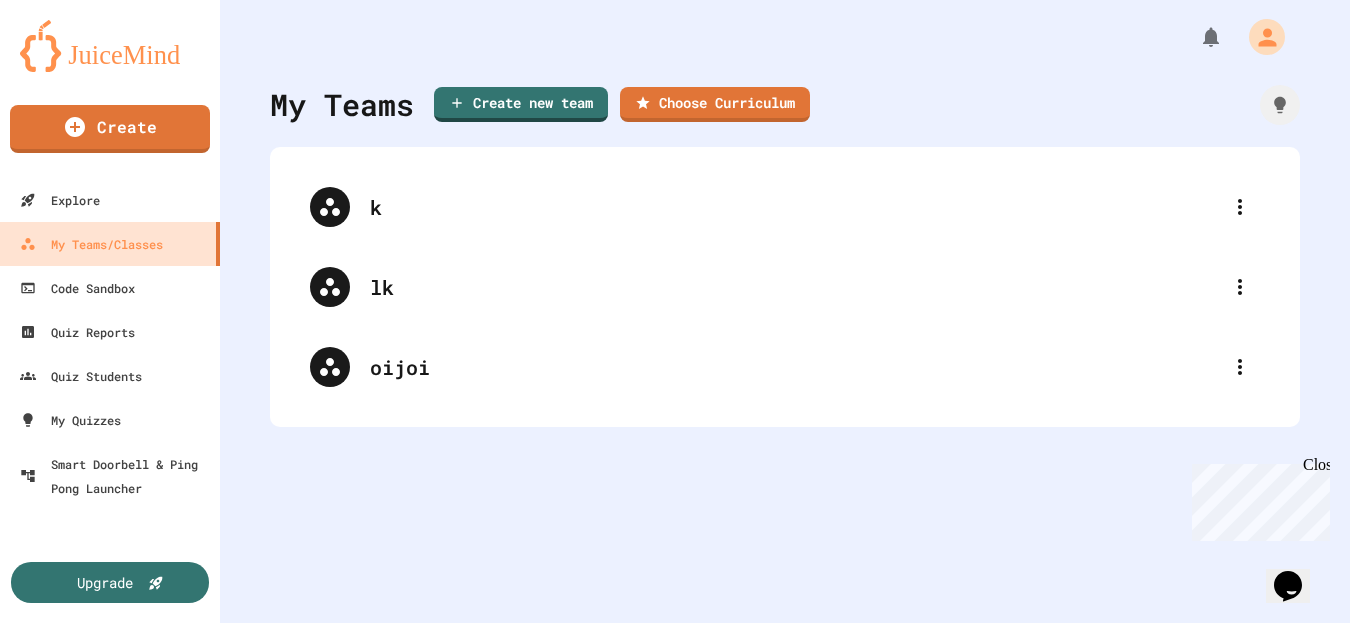 click at bounding box center [785, 30] 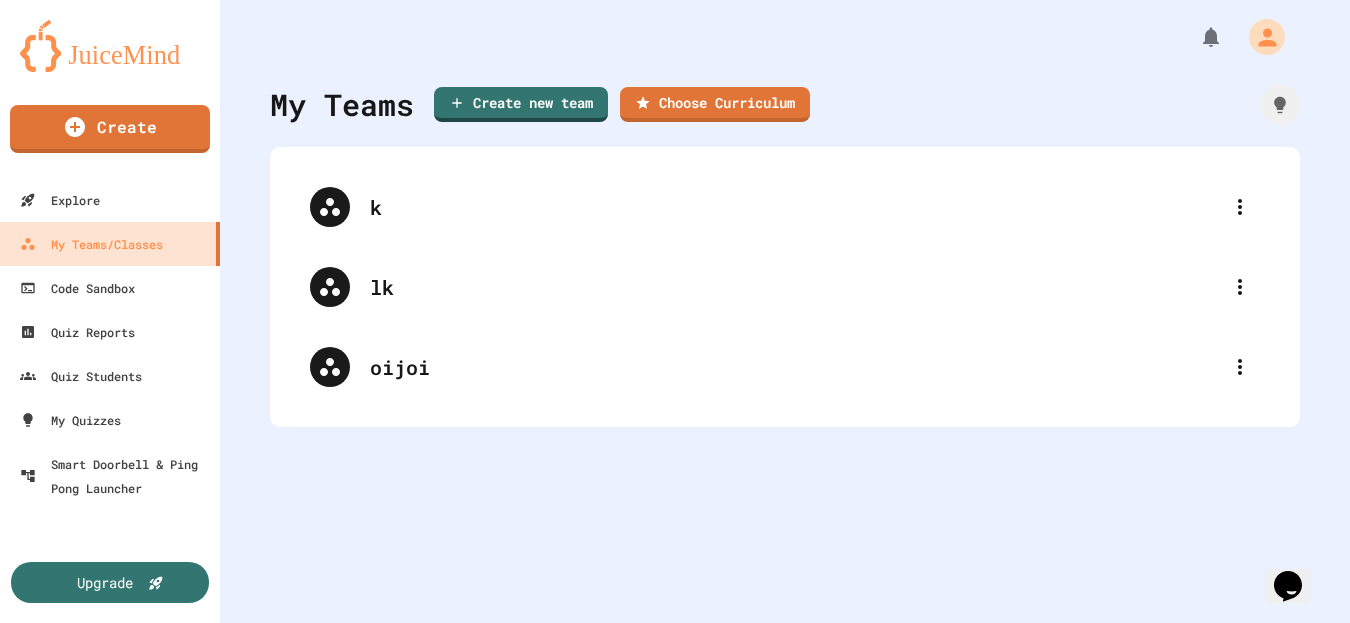 click on "My Teams Create new team Choose Curriculum k lk oijoi" at bounding box center (785, 311) 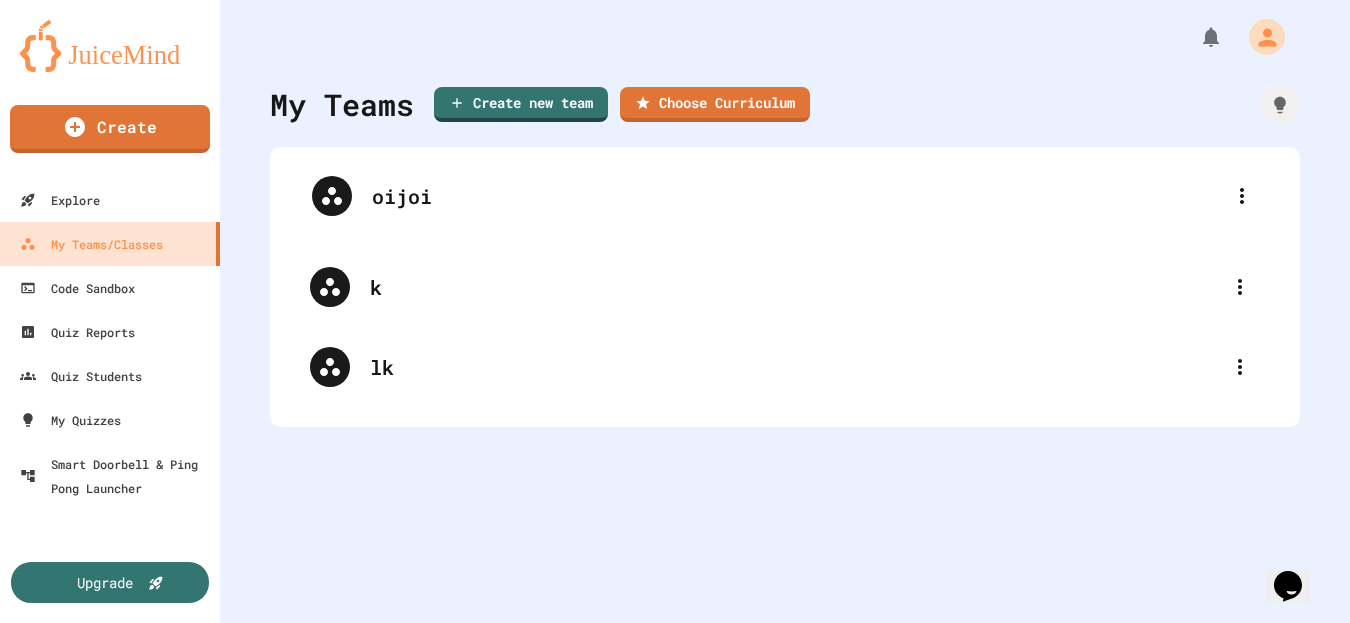 drag, startPoint x: 473, startPoint y: 362, endPoint x: 475, endPoint y: 185, distance: 177.01129 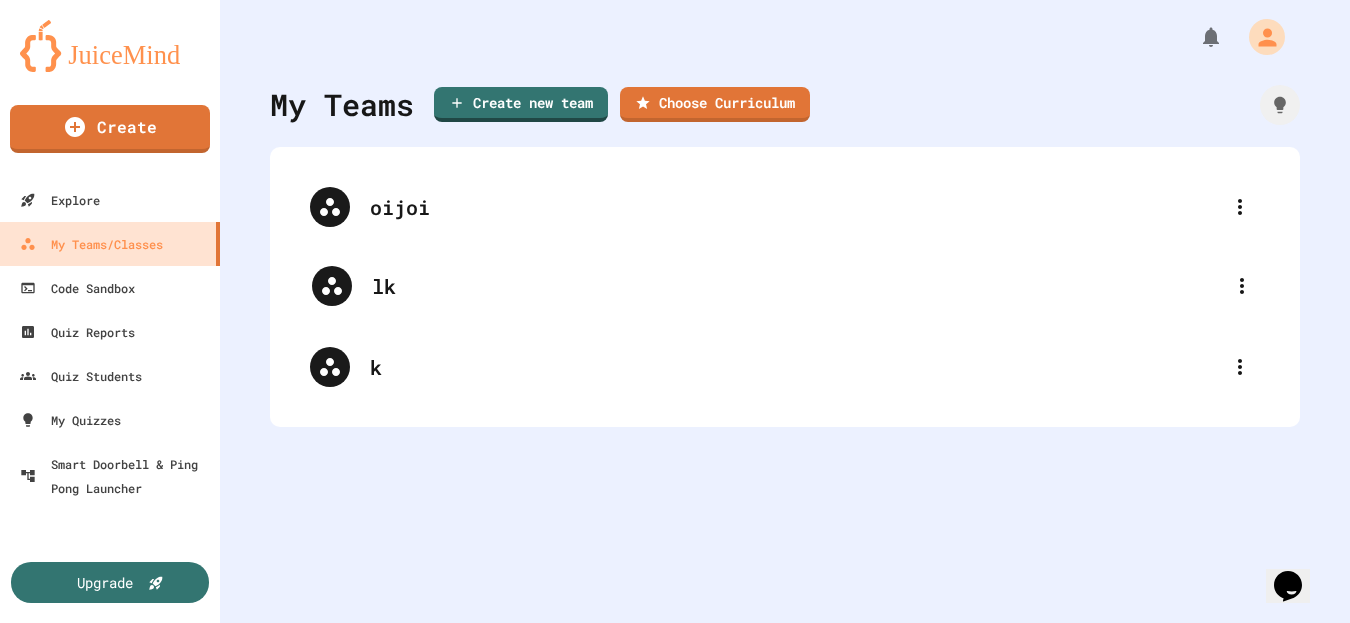 drag, startPoint x: 446, startPoint y: 390, endPoint x: 448, endPoint y: 302, distance: 88.02273 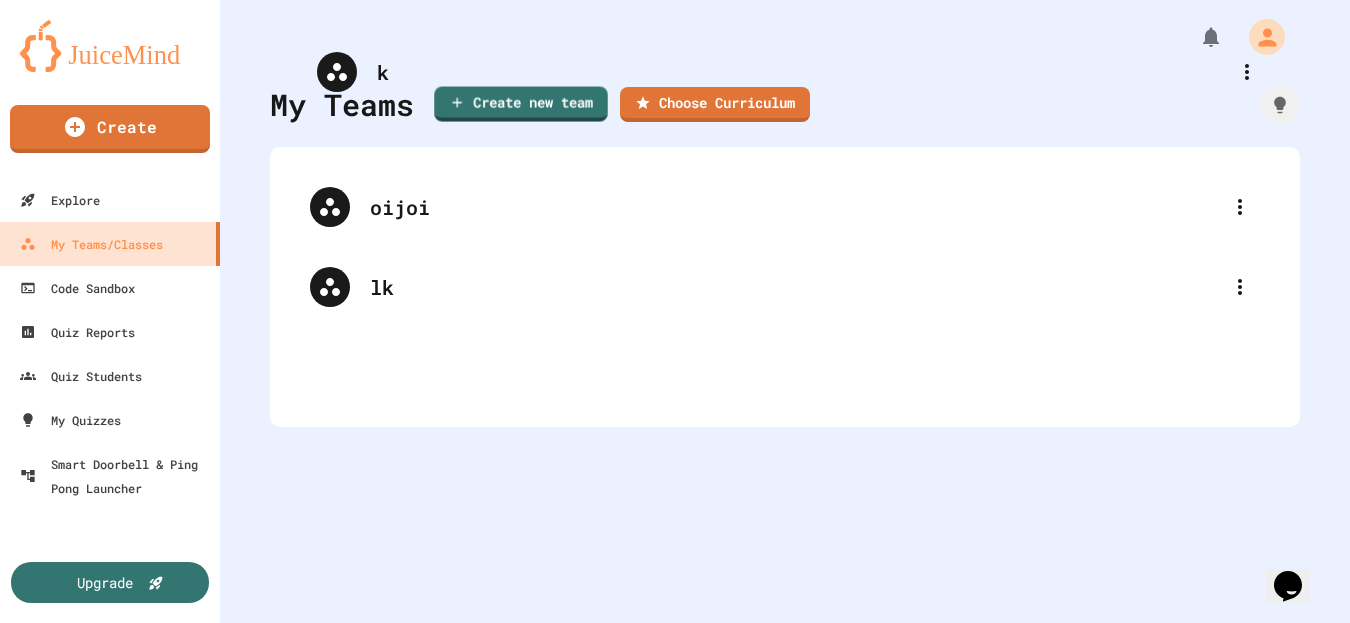 drag, startPoint x: 453, startPoint y: 367, endPoint x: 460, endPoint y: 66, distance: 301.0814 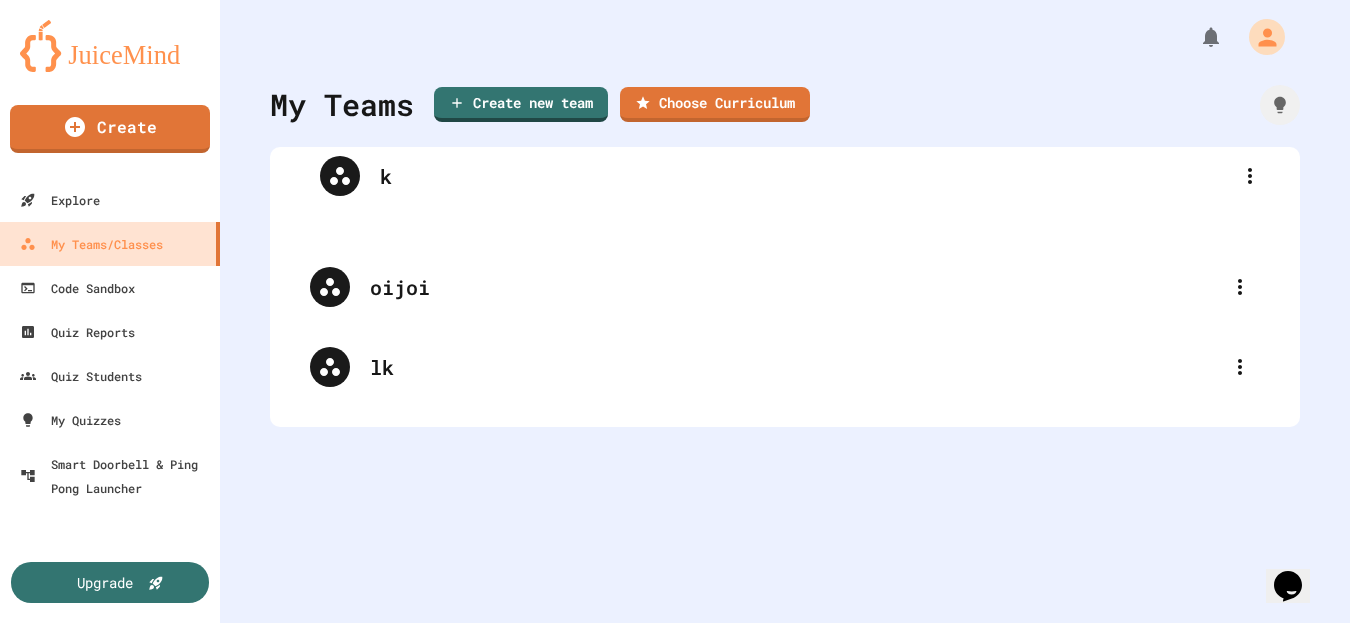 drag, startPoint x: 413, startPoint y: 351, endPoint x: 423, endPoint y: 155, distance: 196.25494 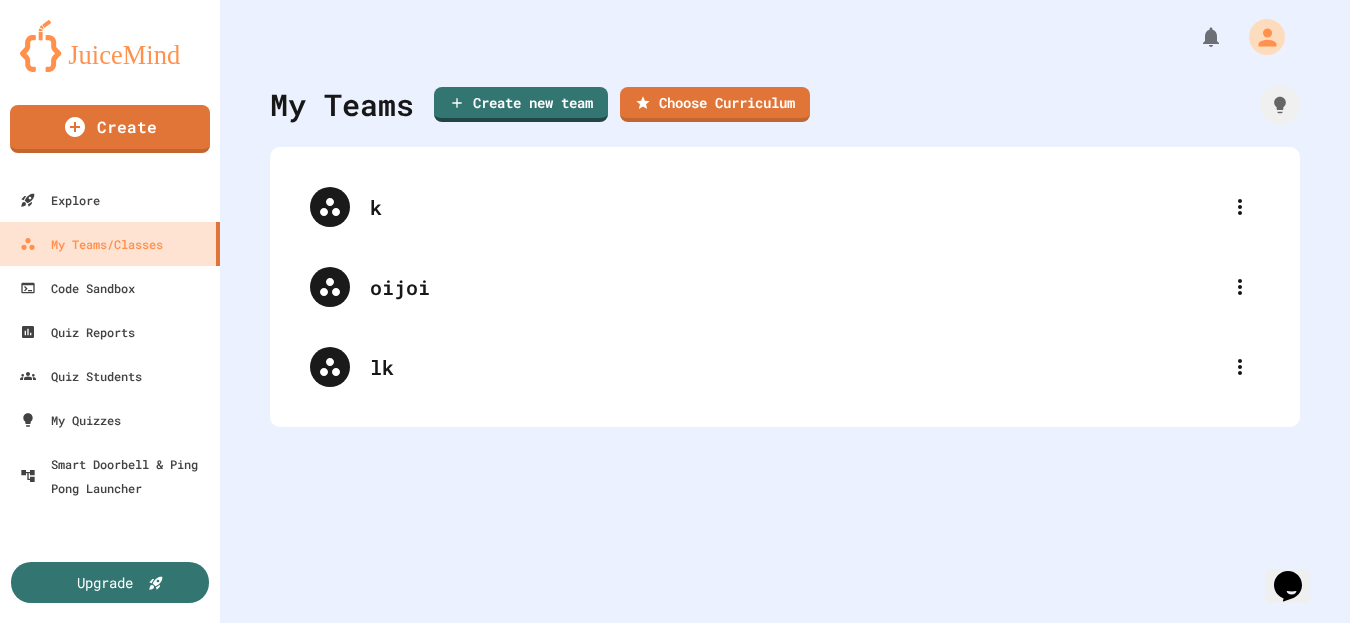 click on "k oijoi lk" at bounding box center [785, 287] 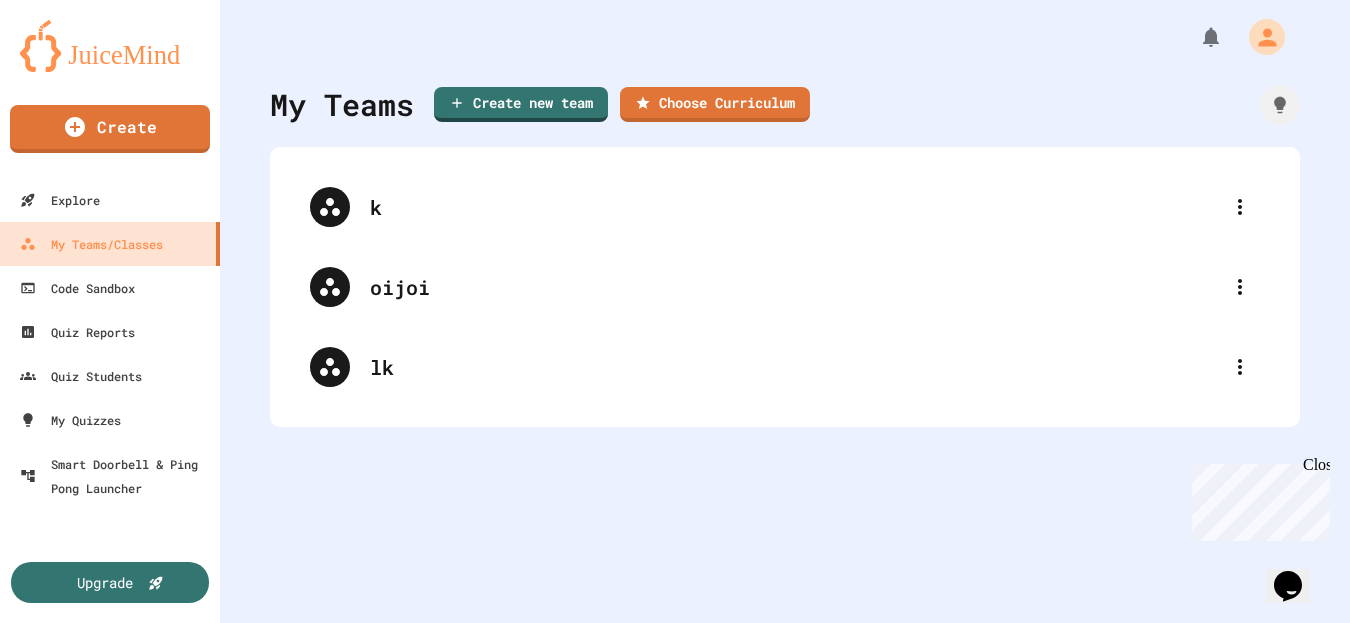 click on "Chat with us now!" at bounding box center (1257, 574) 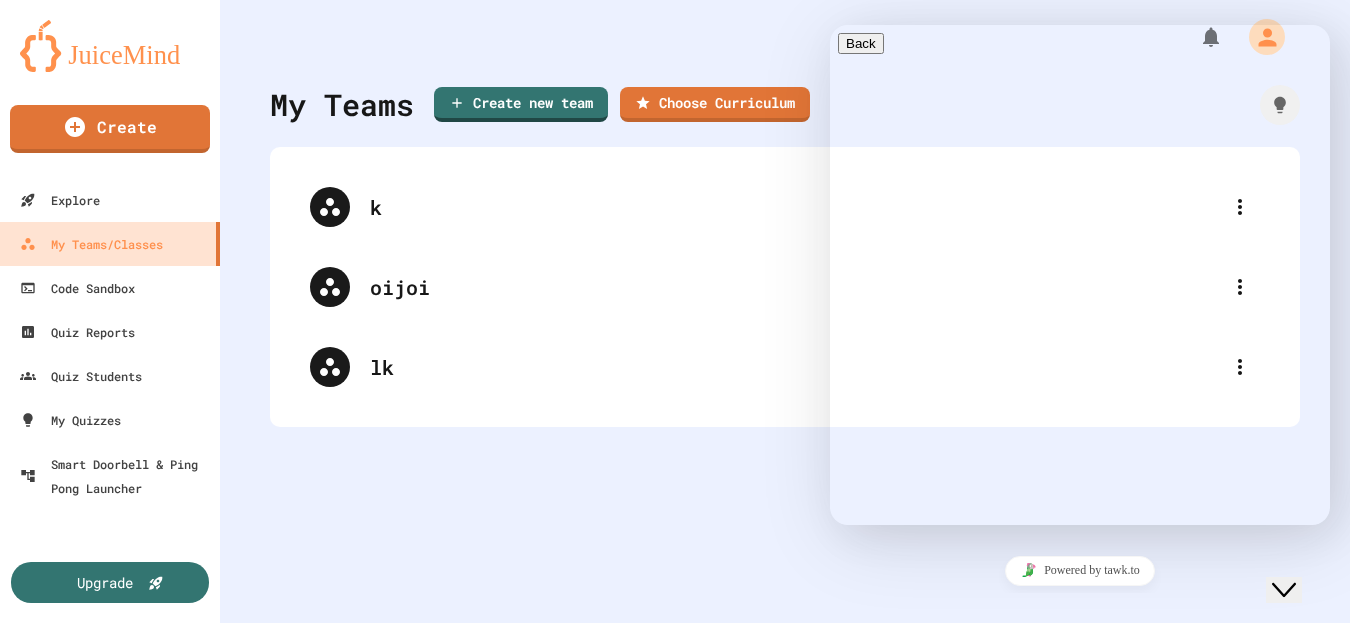 click on "Close Chat This icon closes the chat window." at bounding box center [1284, 590] 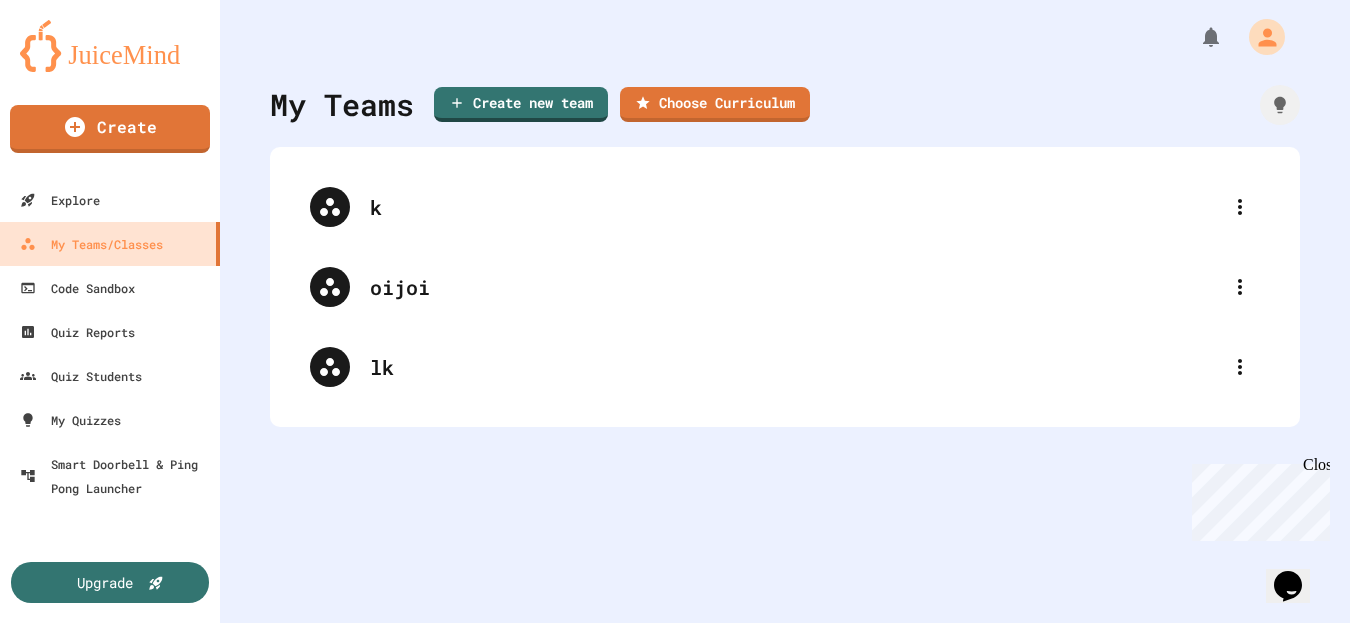 click on "Opens Chat This icon Opens the chat window." at bounding box center (1288, 586) 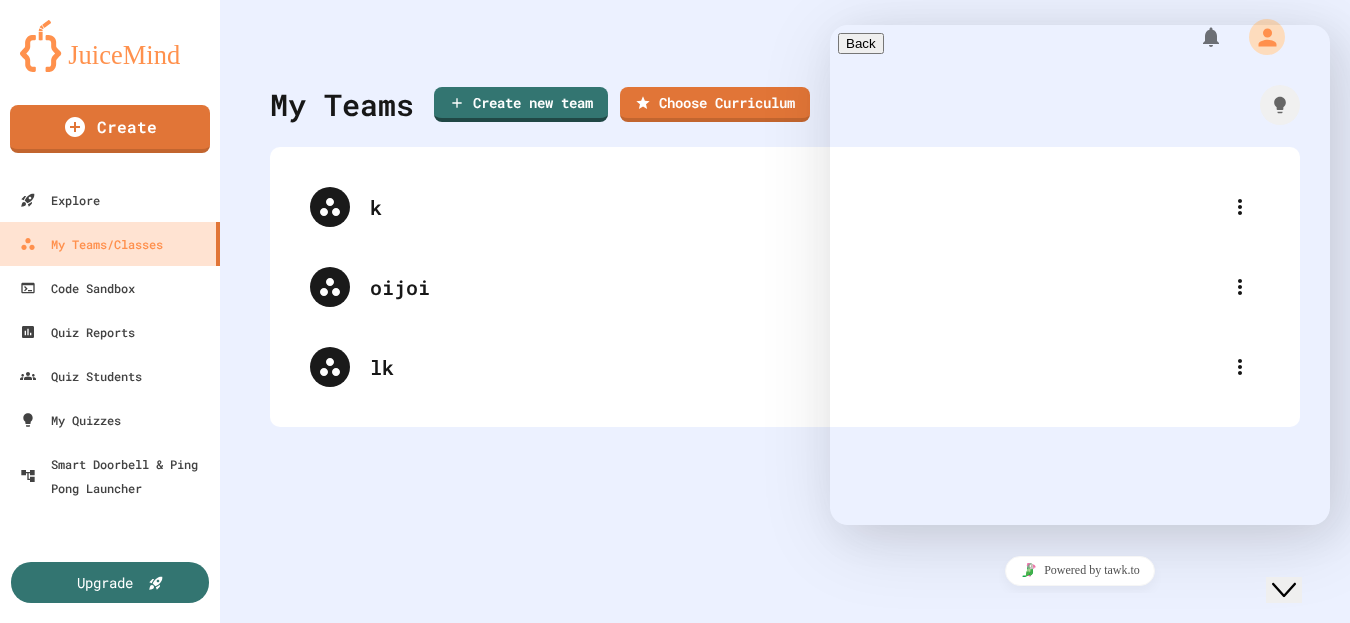 click on "We typically reply in a few minutes" at bounding box center (1080, 697) 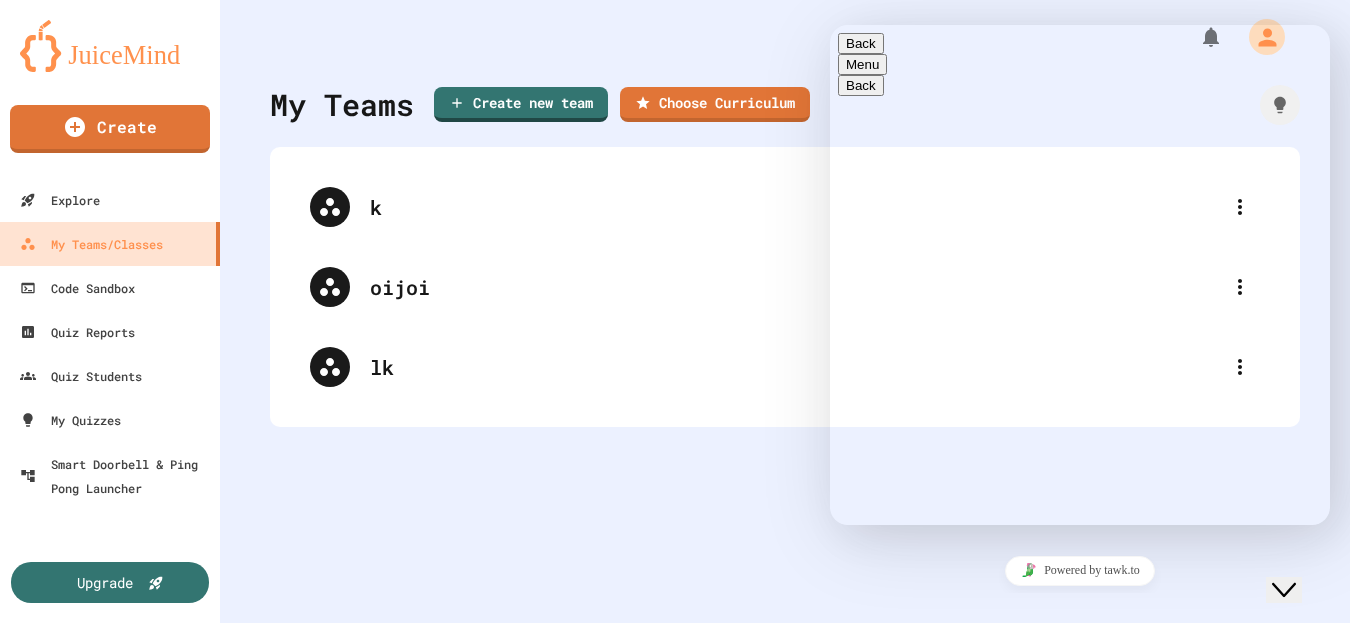 click on "Rate this chat Upload File Insert emoji" at bounding box center [830, 25] 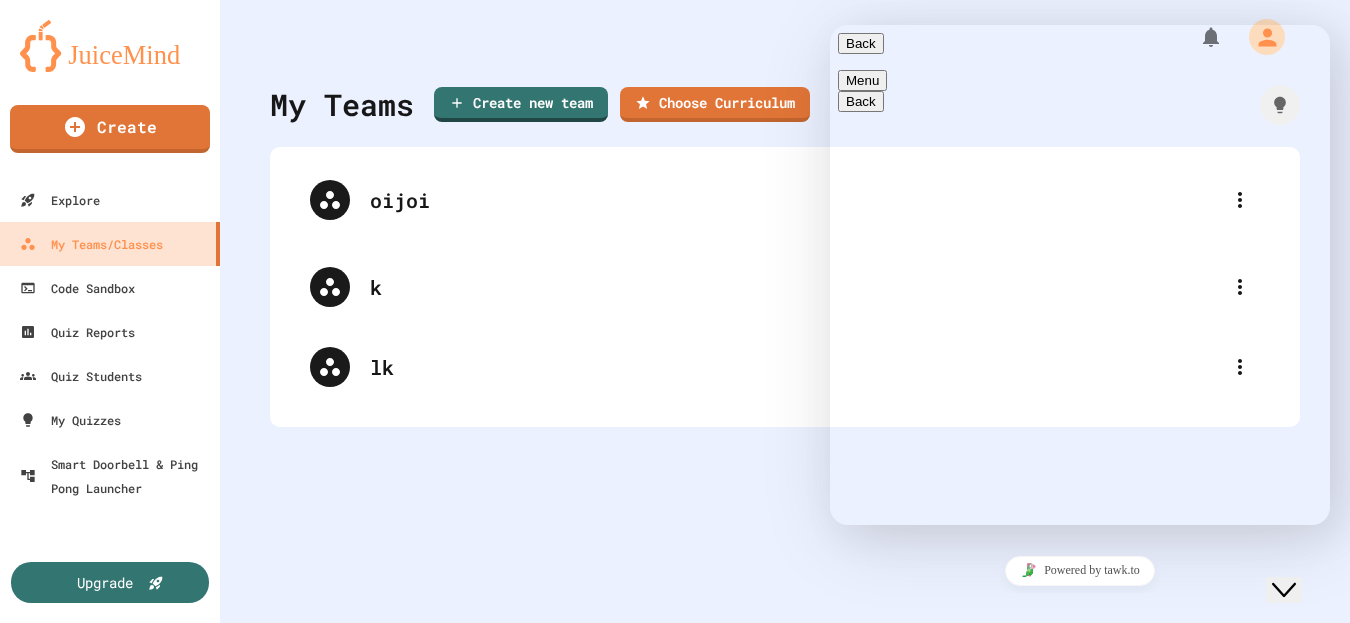 drag, startPoint x: 451, startPoint y: 314, endPoint x: 451, endPoint y: 221, distance: 93 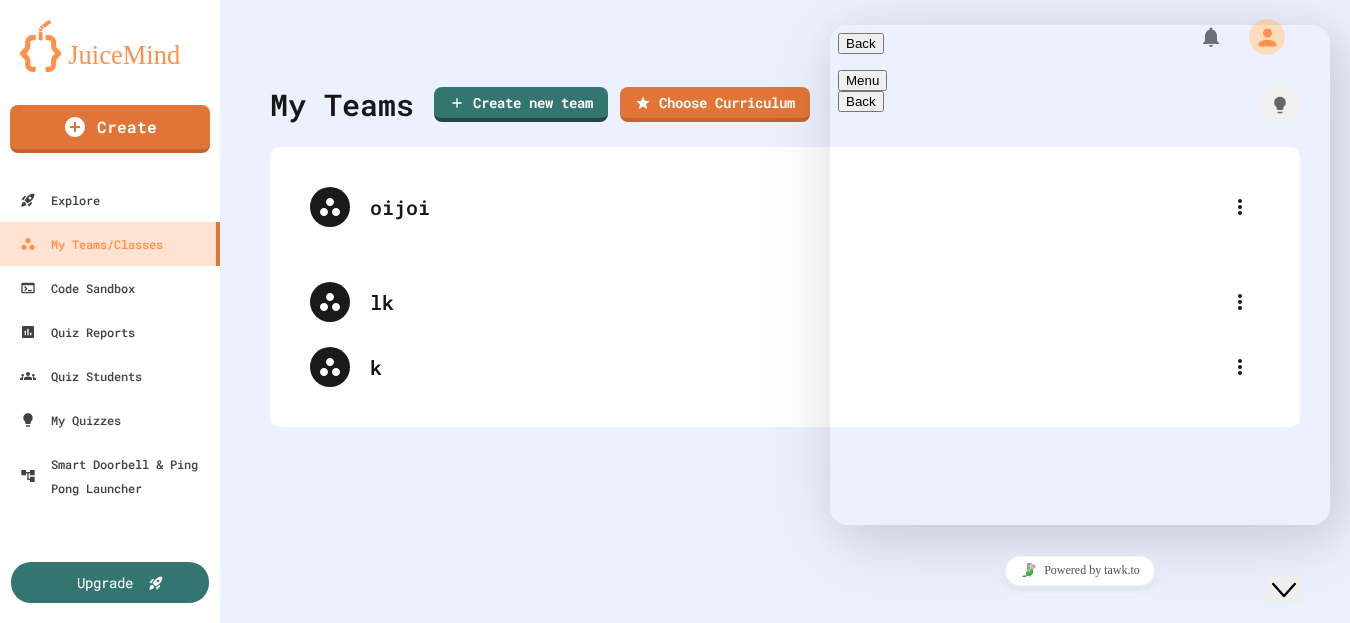 drag, startPoint x: 462, startPoint y: 375, endPoint x: 462, endPoint y: 305, distance: 70 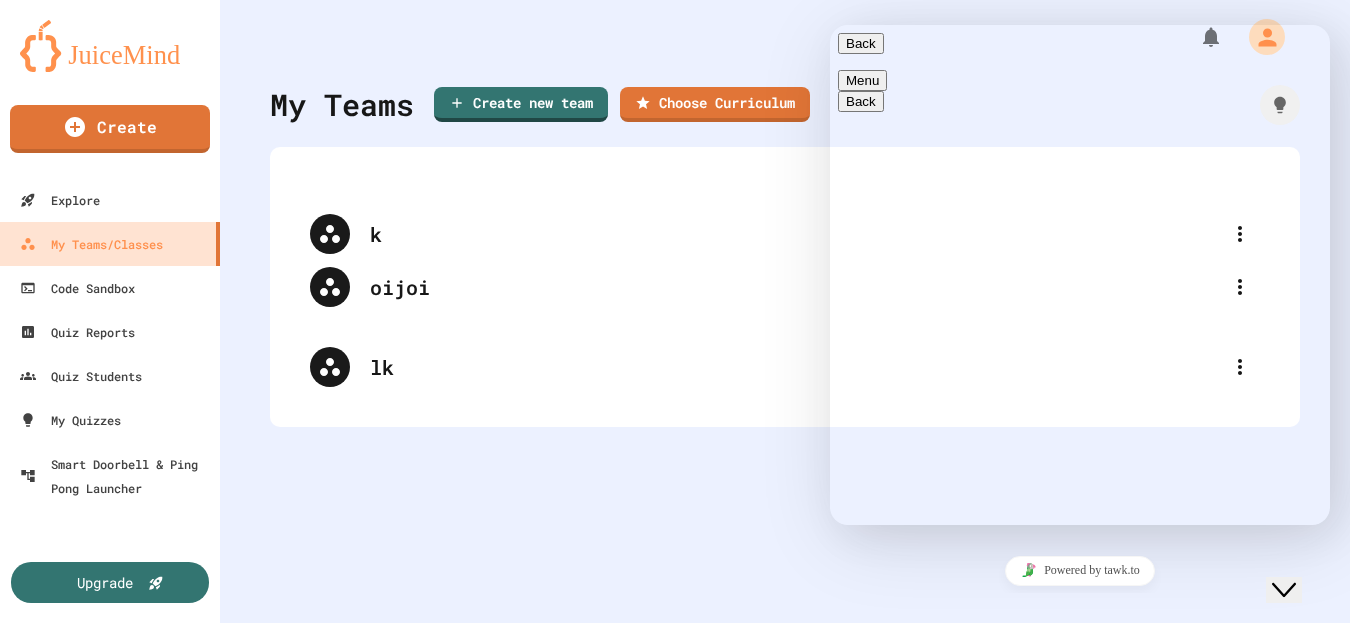 drag, startPoint x: 464, startPoint y: 363, endPoint x: 464, endPoint y: 198, distance: 165 